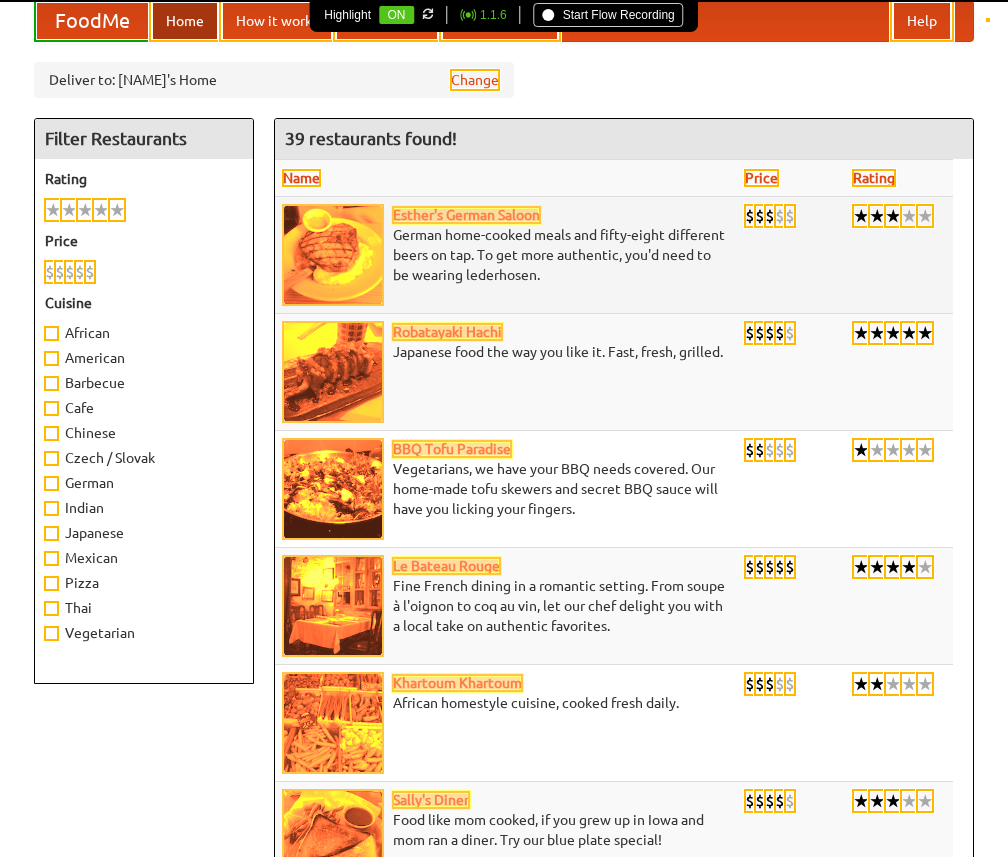 scroll, scrollTop: 0, scrollLeft: 0, axis: both 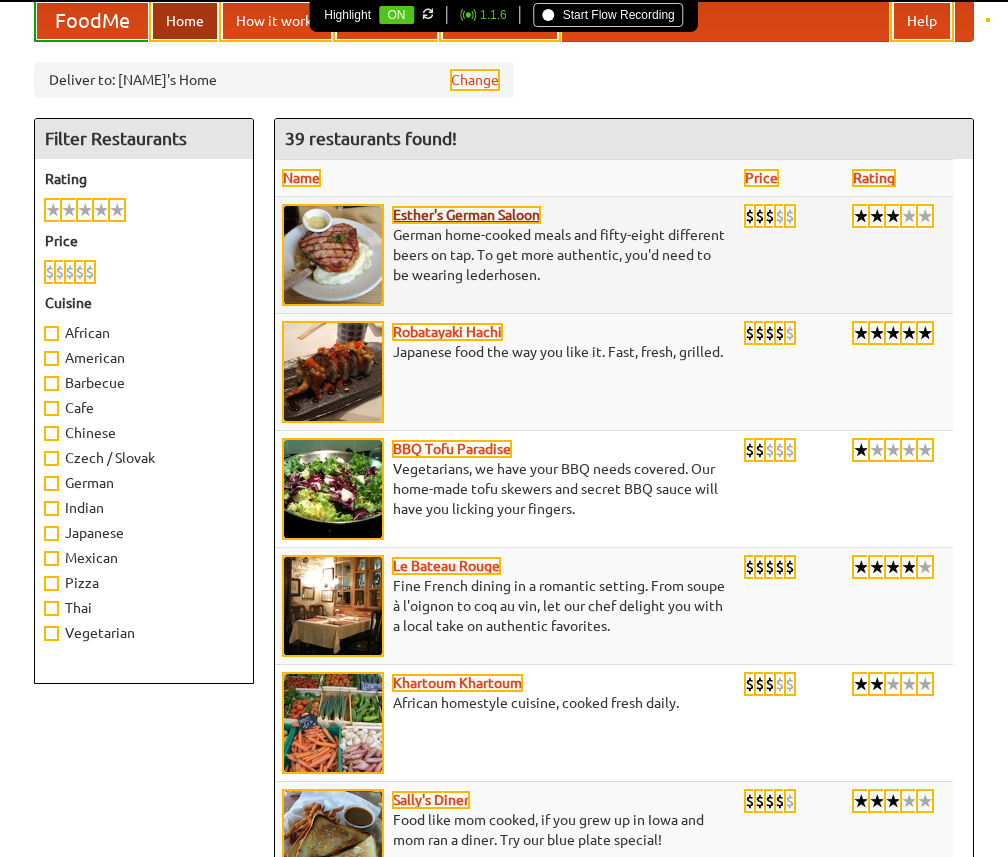 click on "Esther's German Saloon" at bounding box center [466, 215] 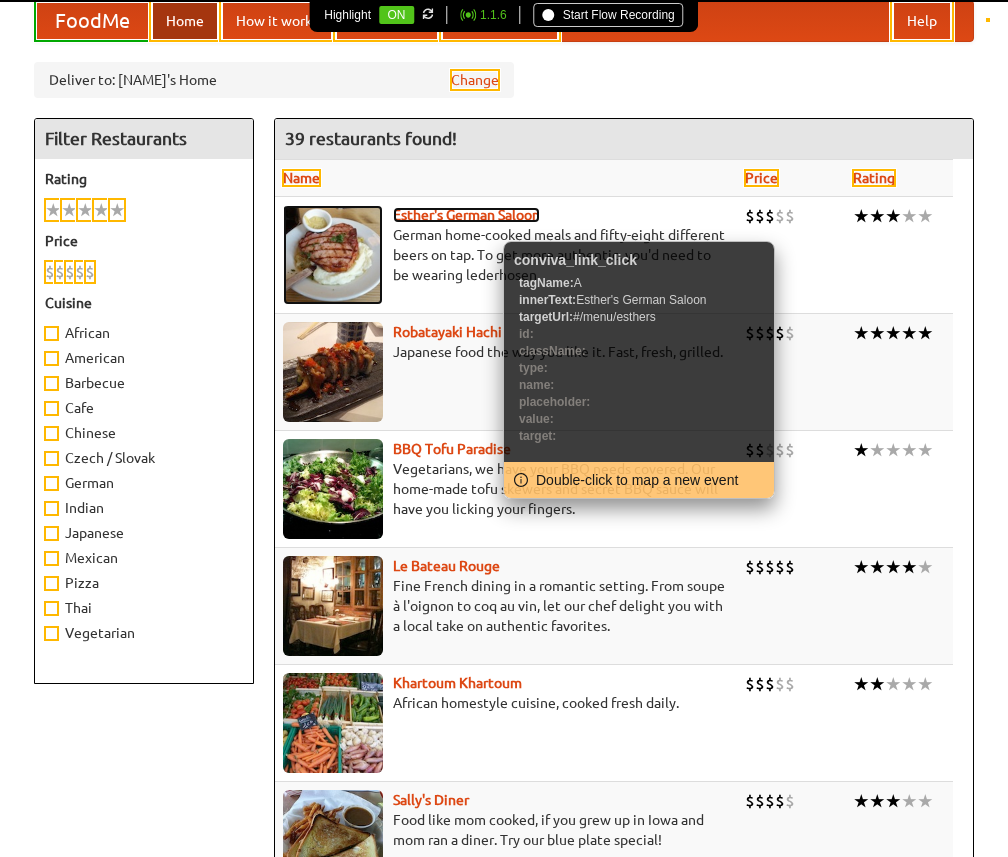 click on "Esther's German Saloon" at bounding box center [466, 215] 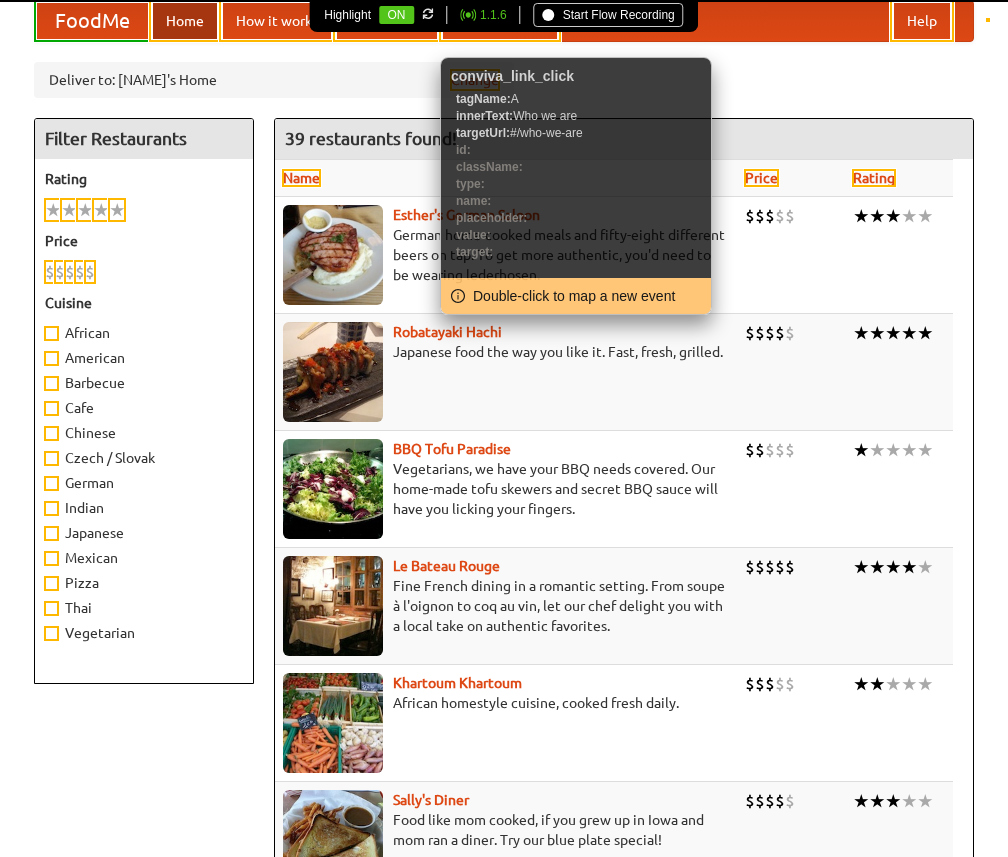click on "Highlight ON Refresh if any element isn't highlighted. (e.g. when a popup appears after clicking) 1.1.6 Start Flow Recording" at bounding box center (503, 16) 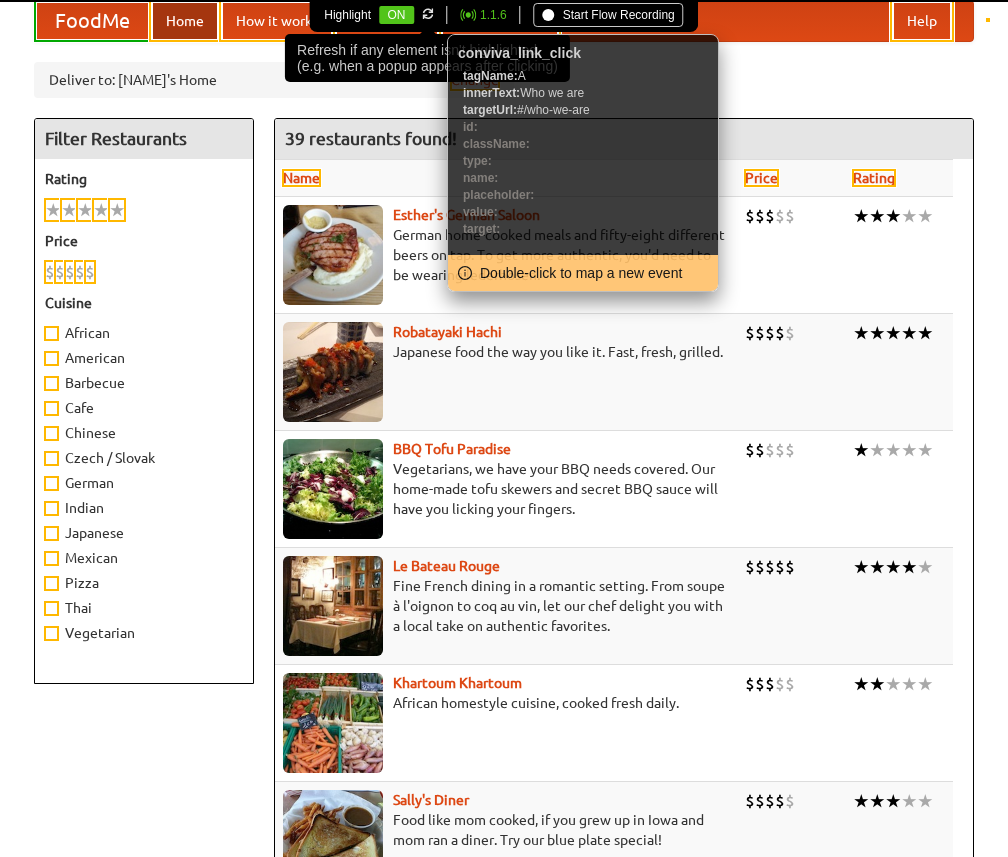 click 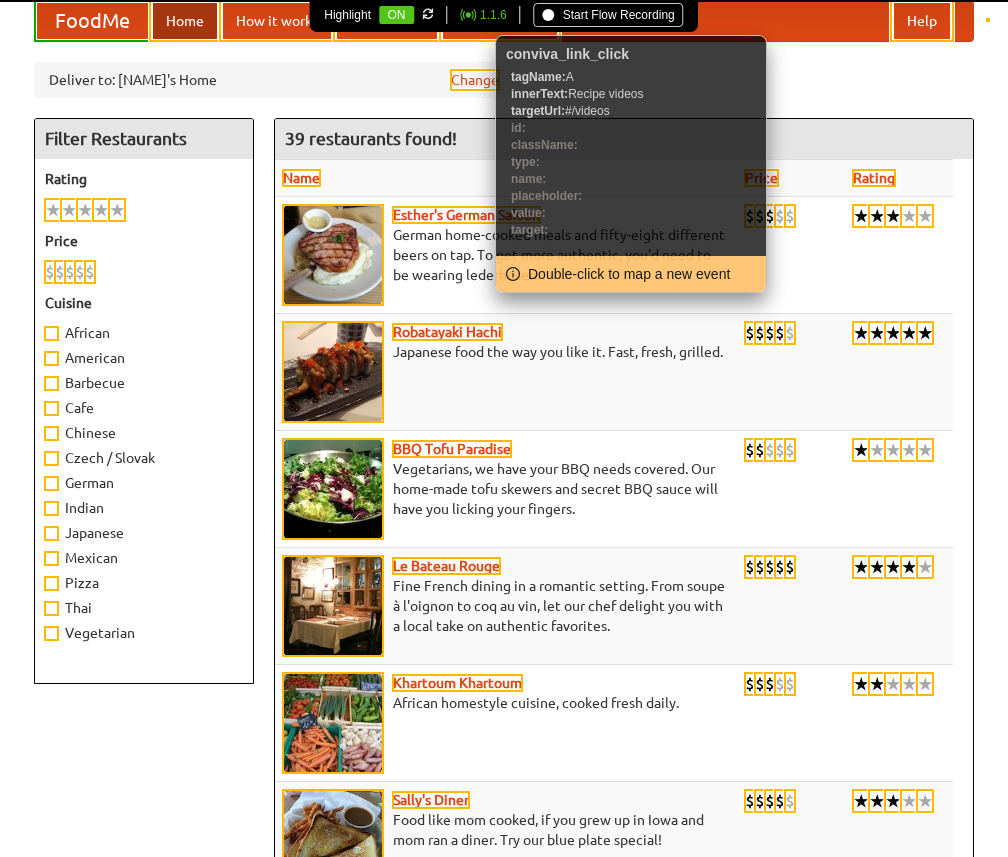 click on "Highlight ON Refresh if any element isn't highlighted. (e.g. when a popup appears after clicking) 1.1.6 Start Flow Recording" at bounding box center (503, 16) 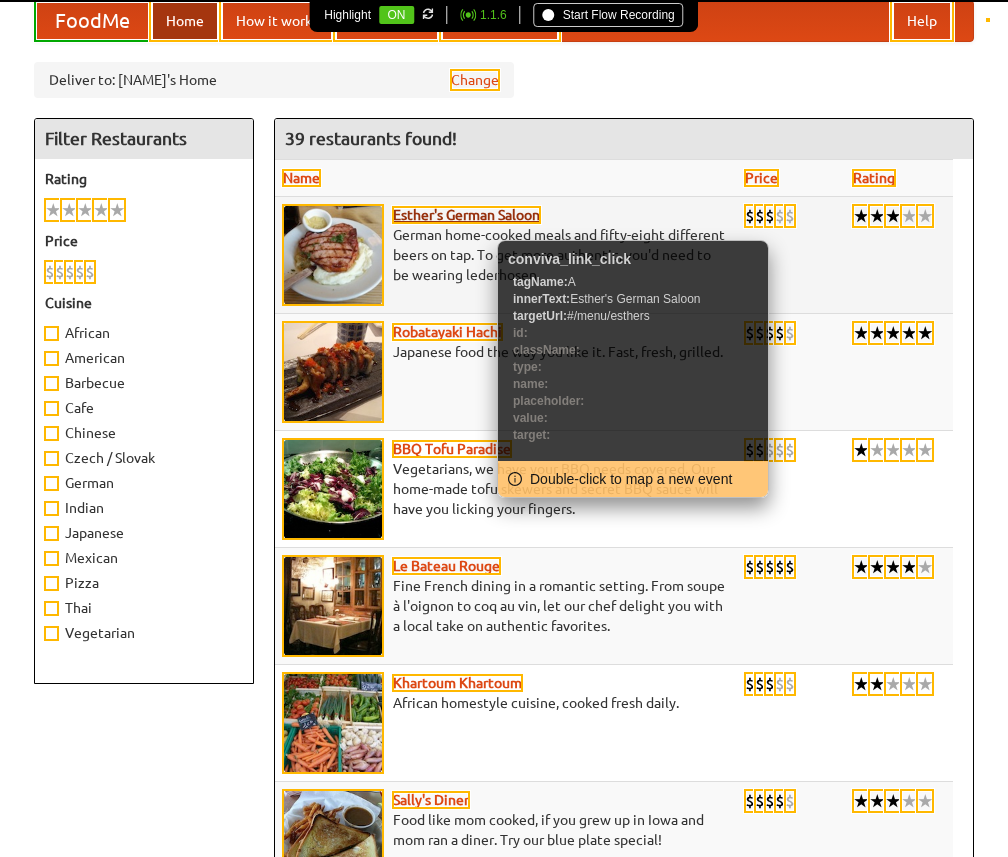 click on "Esther's German Saloon" at bounding box center [466, 215] 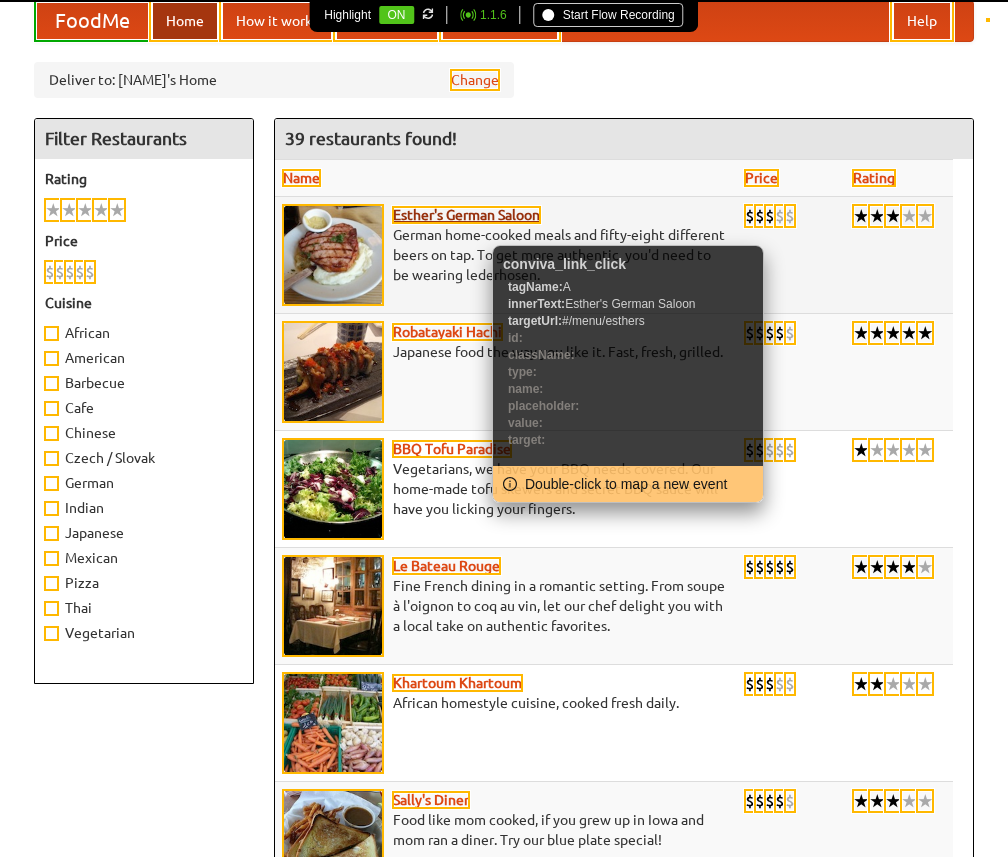 click on "Esther's German Saloon" at bounding box center [466, 215] 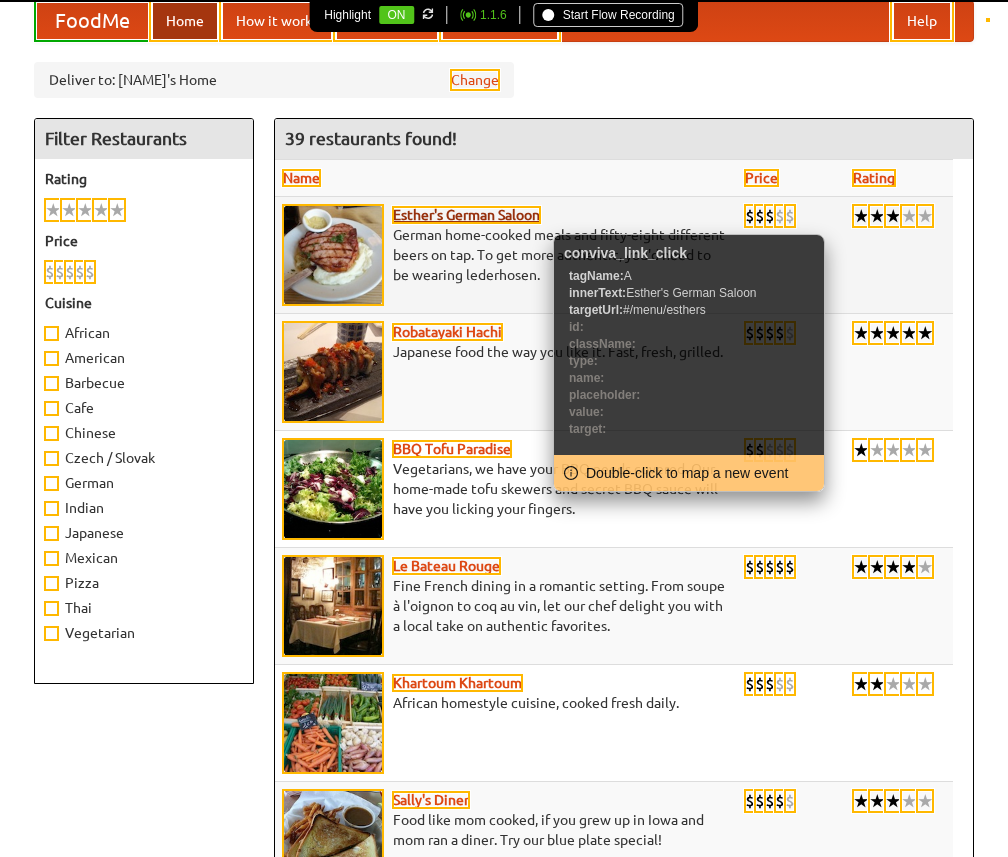 click on "Esther's German Saloon" at bounding box center (466, 215) 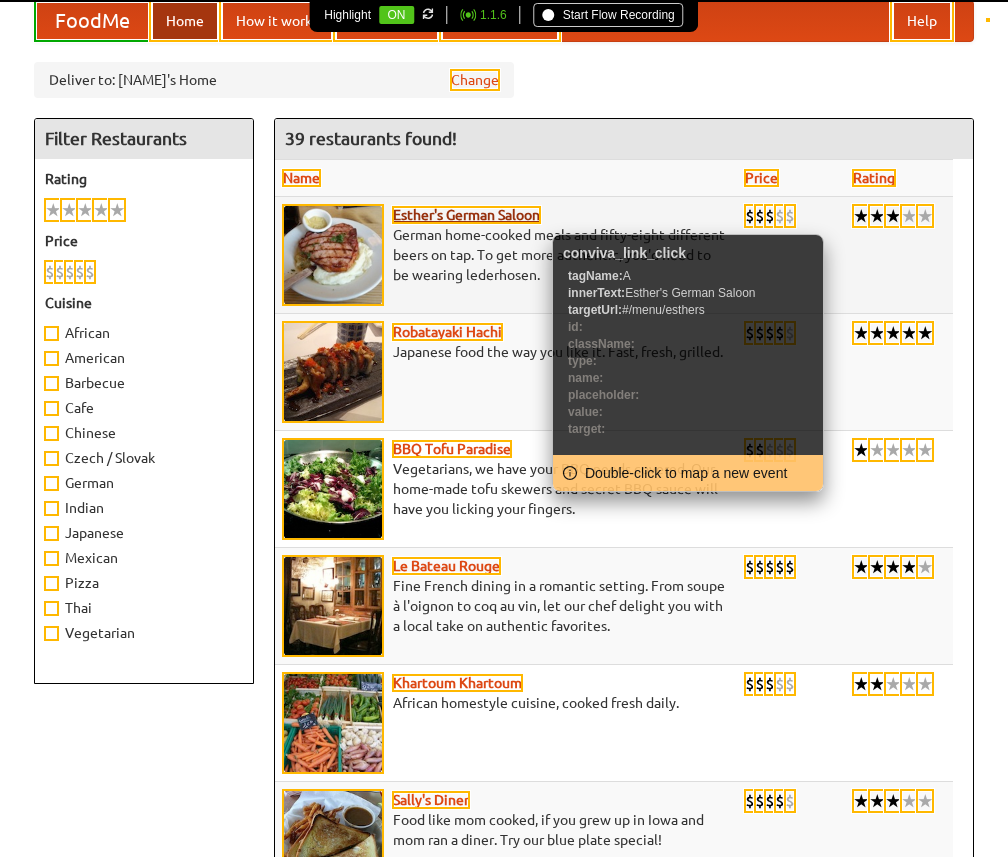click on "Esther's German Saloon" at bounding box center (466, 215) 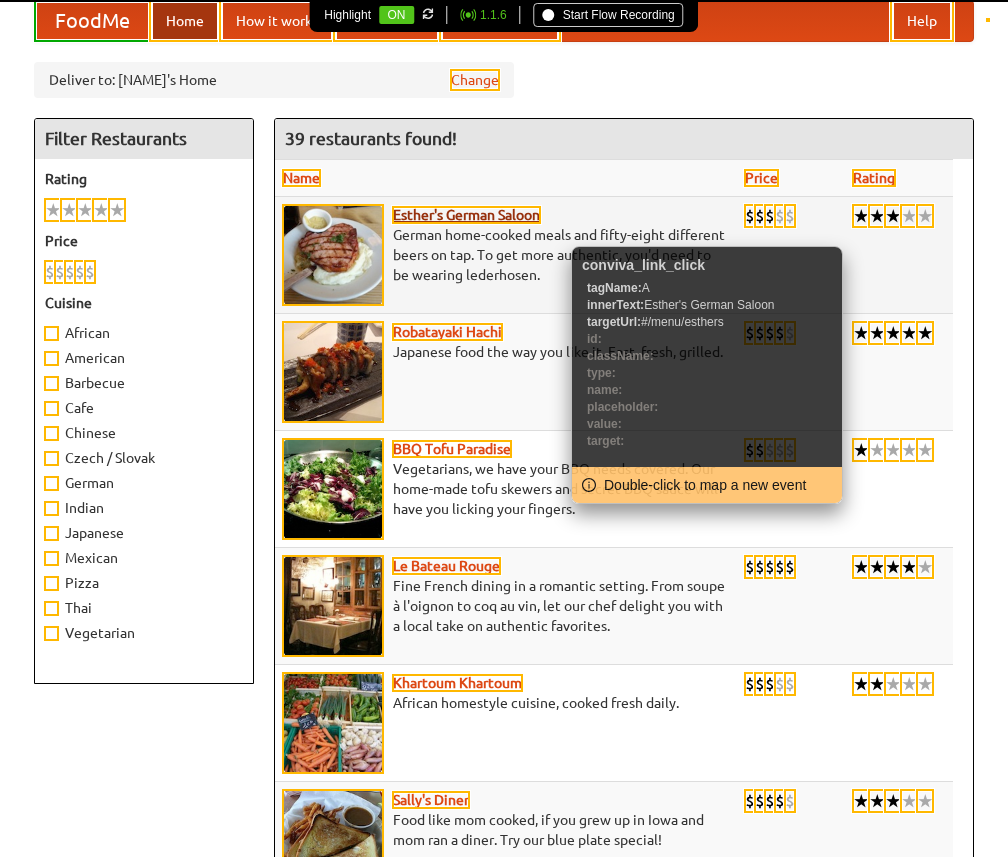 click on "Esther's German Saloon" at bounding box center [466, 215] 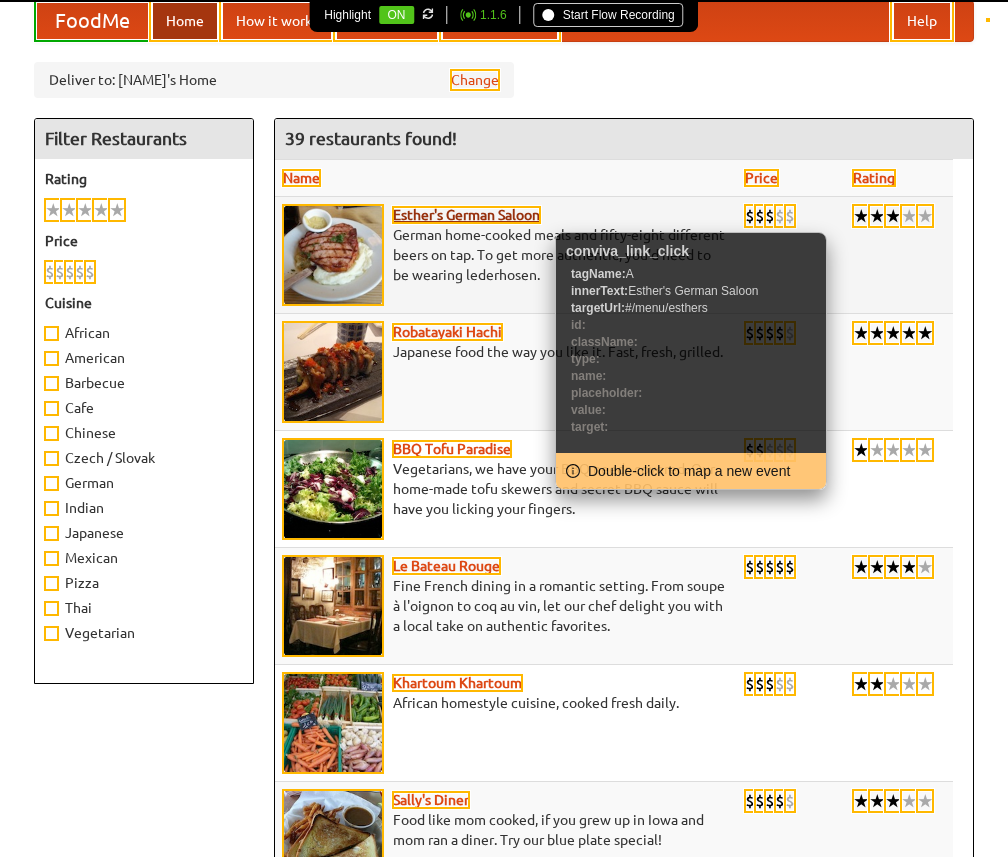 click on "Esther's German Saloon" at bounding box center (466, 215) 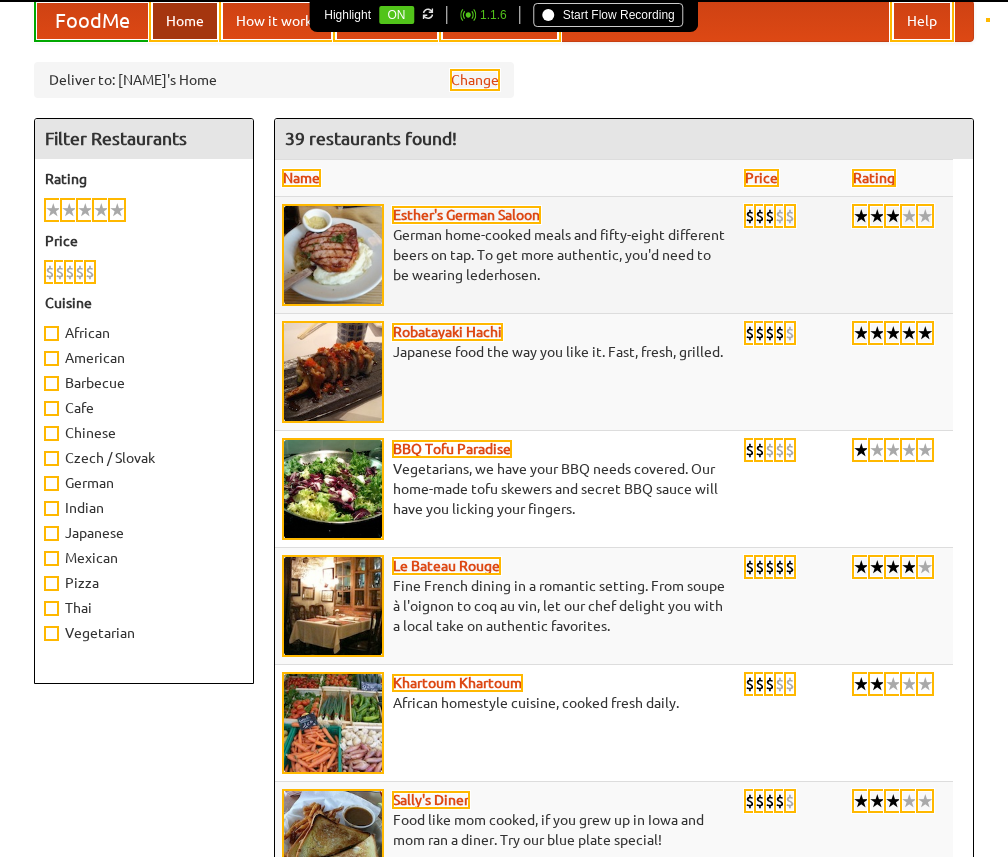 click on "Esther's German Saloon
German home-cooked meals and fifty-eight different beers on tap. To get more authentic, you'd need to be wearing lederhosen." at bounding box center (506, 255) 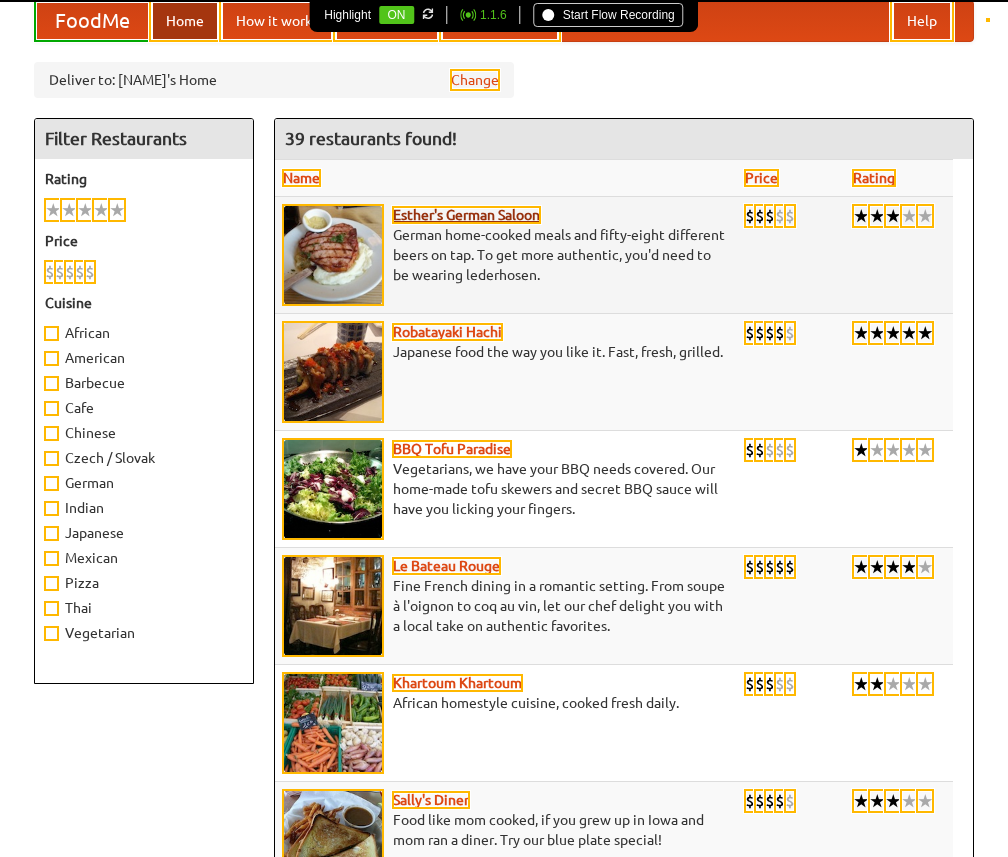 click on "Esther's German Saloon" at bounding box center (466, 215) 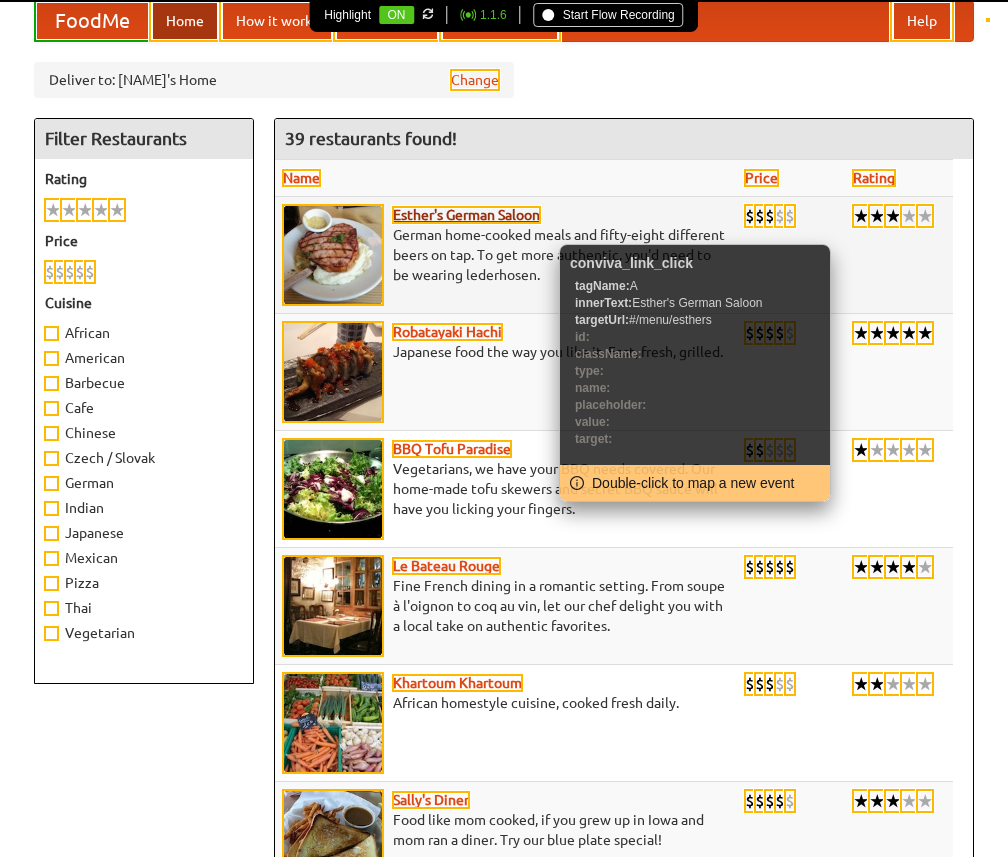 click on "Esther's German Saloon" at bounding box center [466, 215] 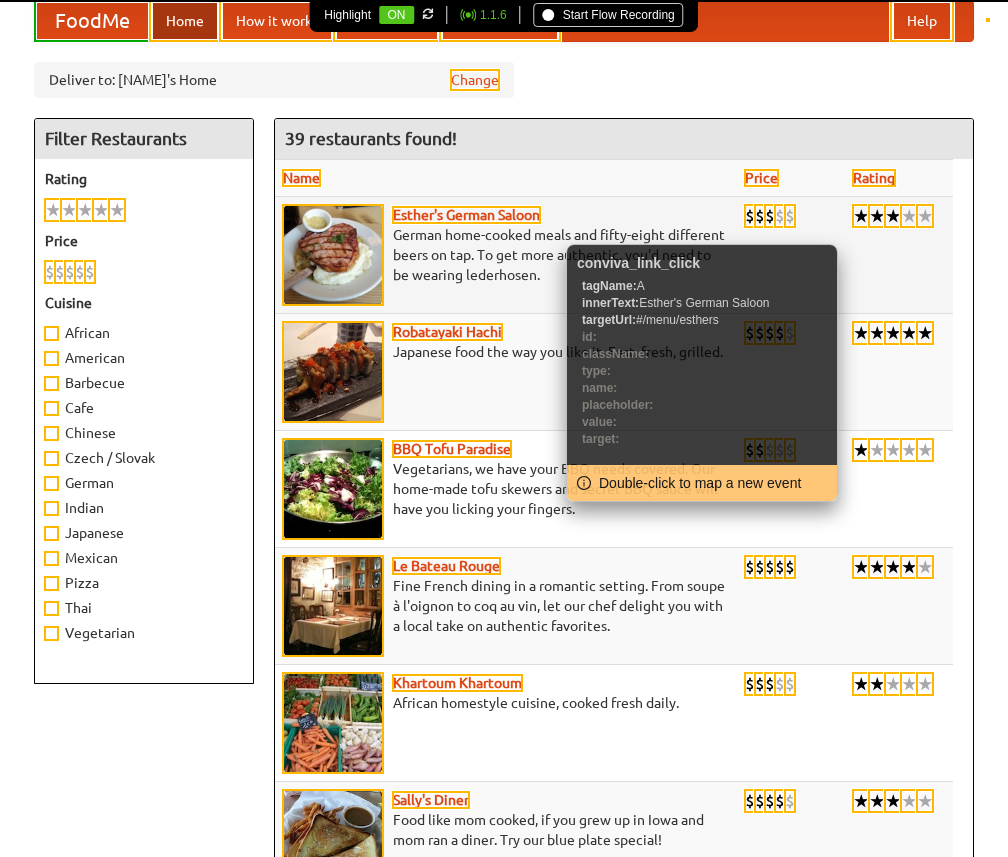 click on "Esther's German Saloon
German home-cooked meals and fifty-eight different beers on tap. To get more authentic, you'd need to be wearing lederhosen." at bounding box center (506, 255) 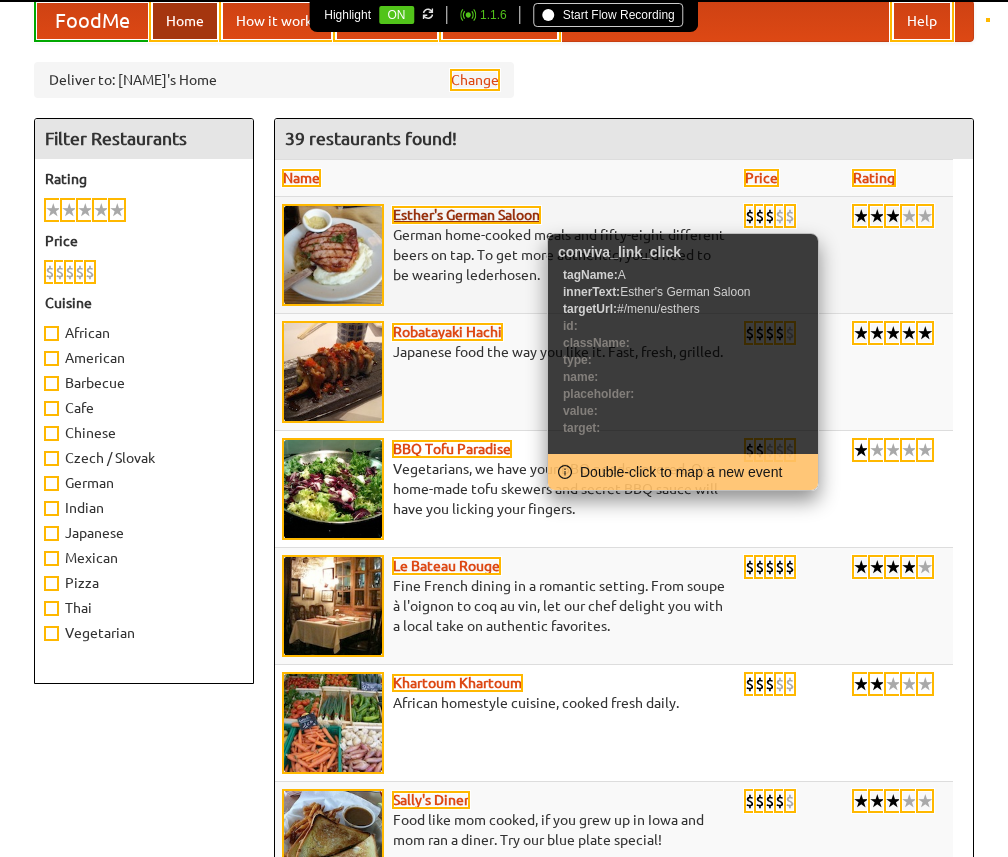 click on "Esther's German Saloon" at bounding box center [466, 215] 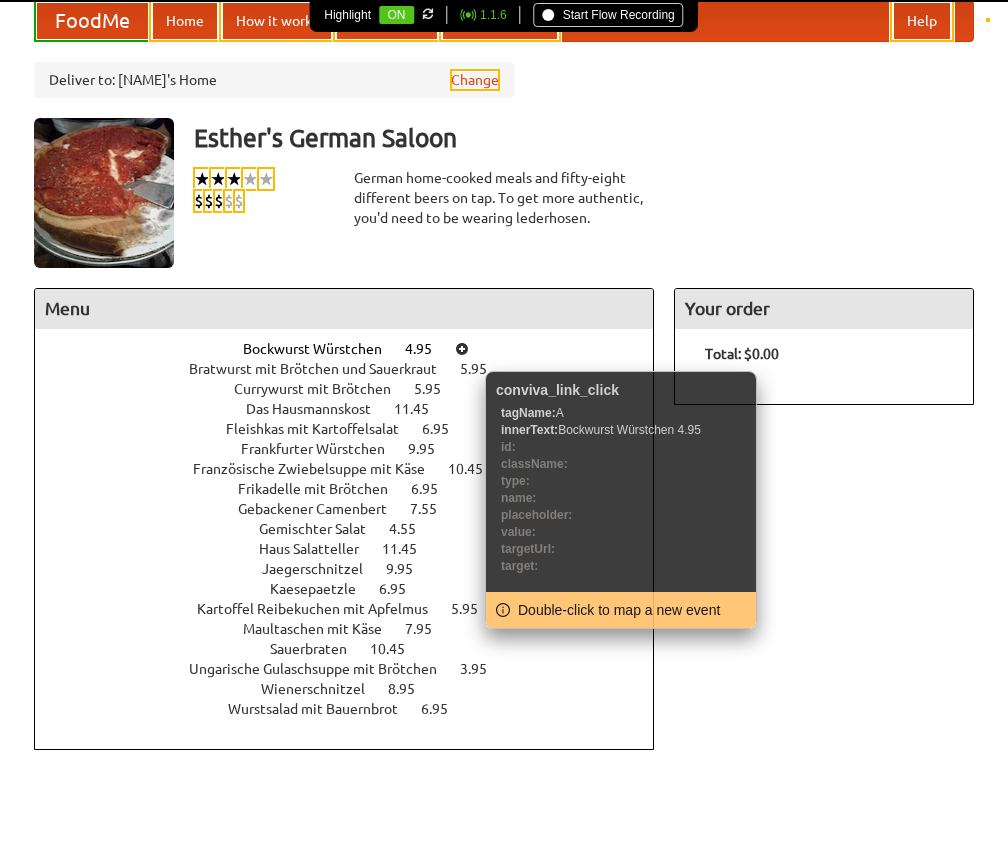 click at bounding box center [462, 349] 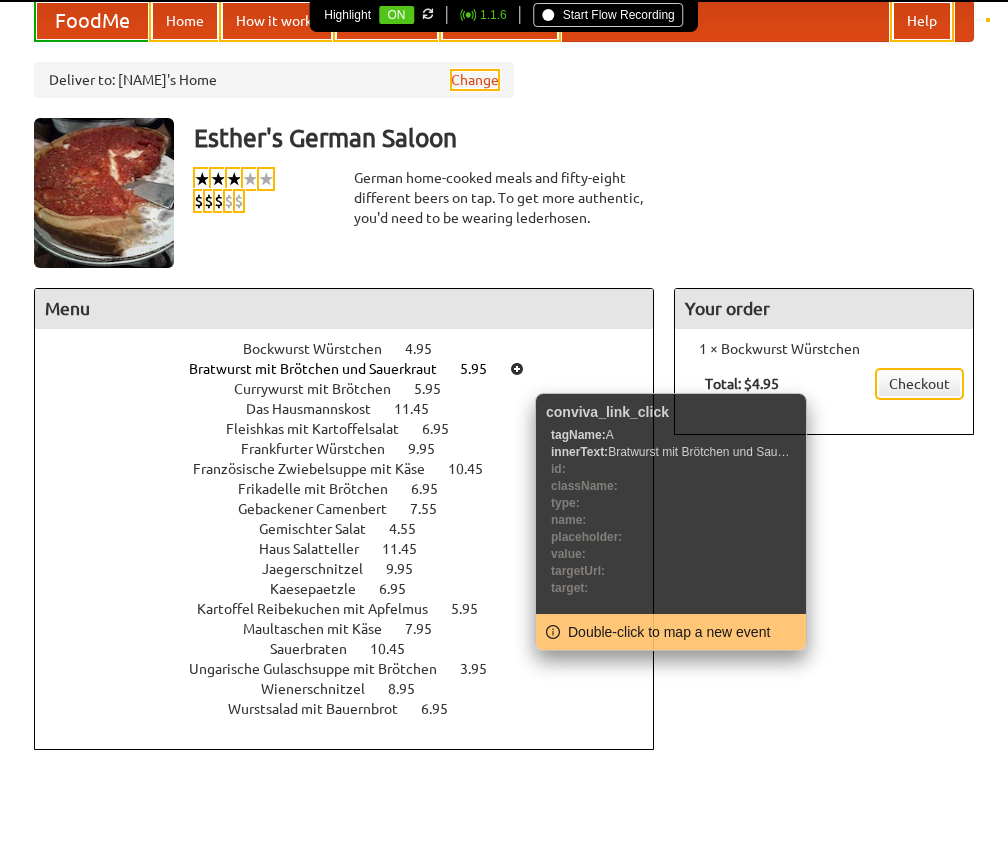 click at bounding box center (517, 369) 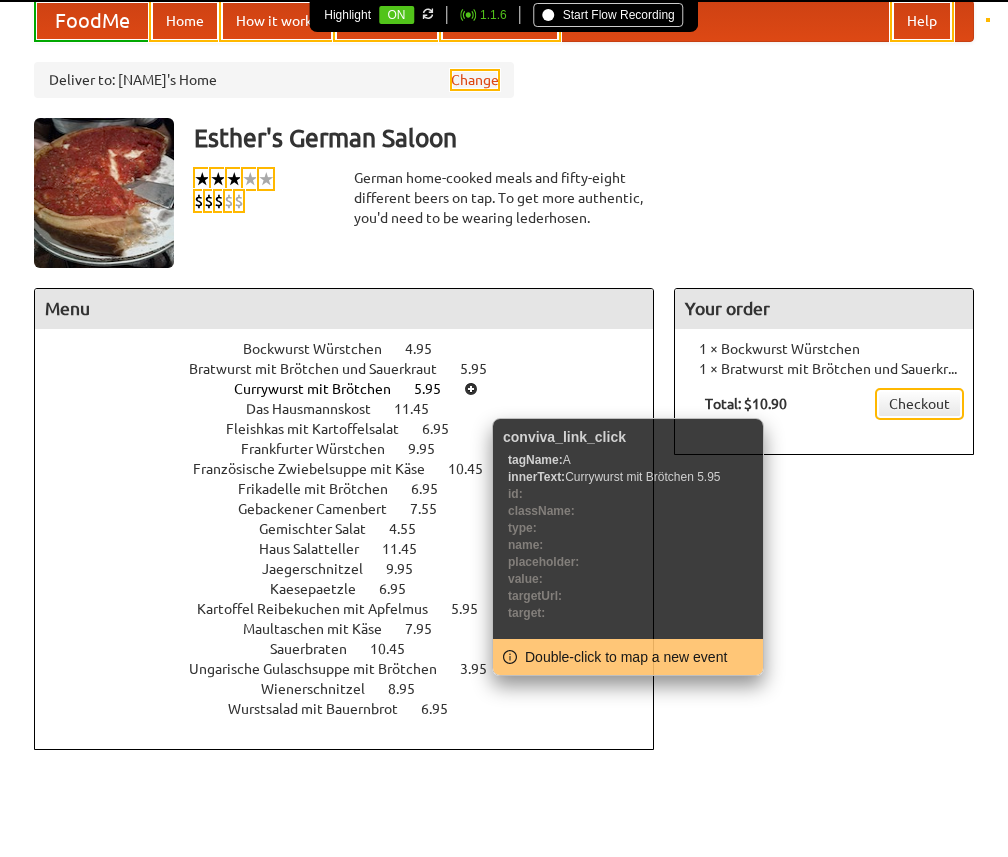 click at bounding box center [471, 389] 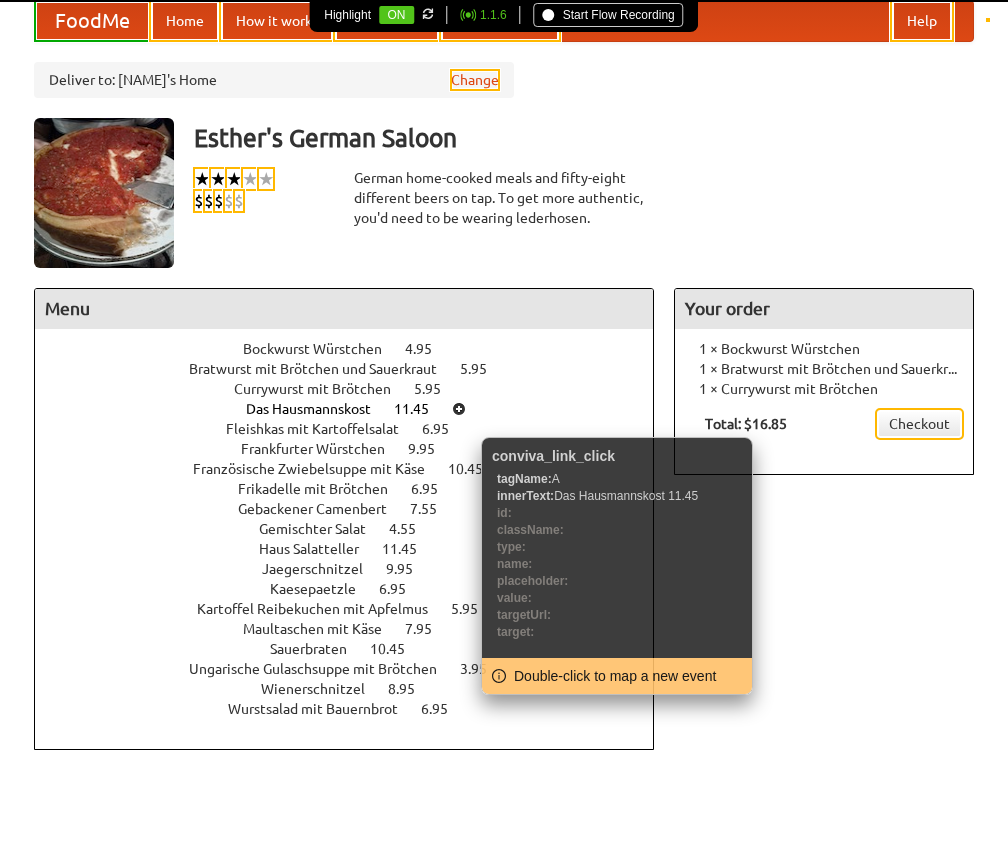 click at bounding box center (459, 409) 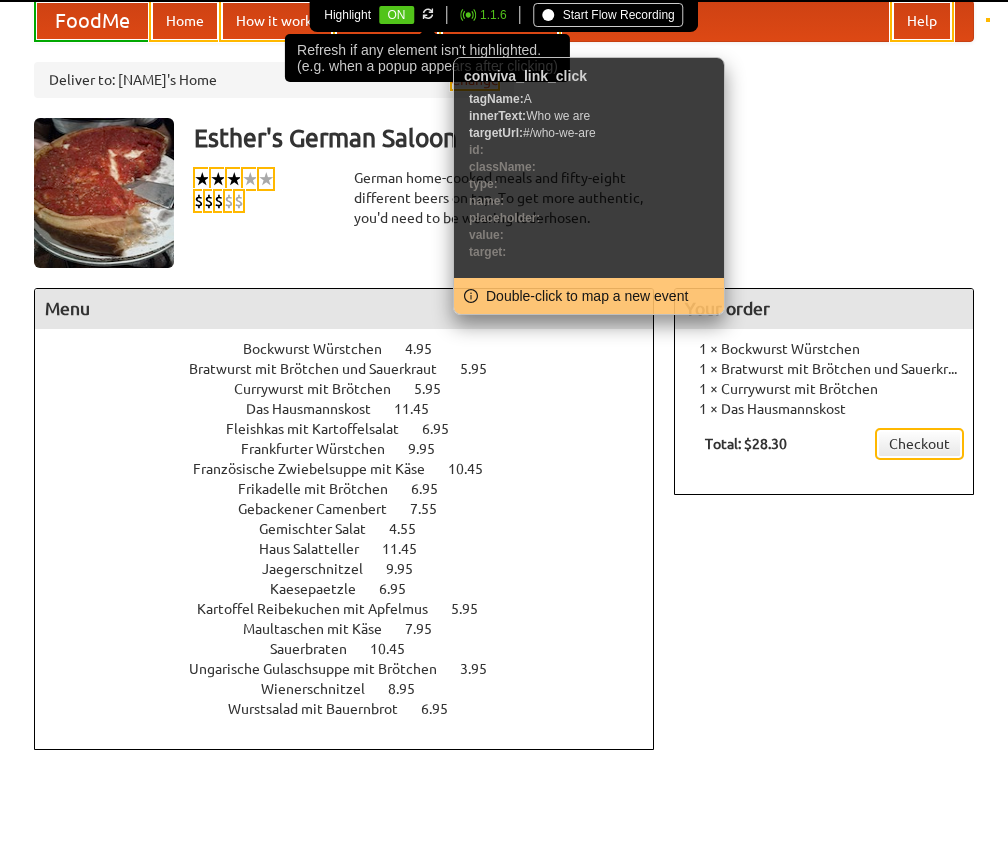click 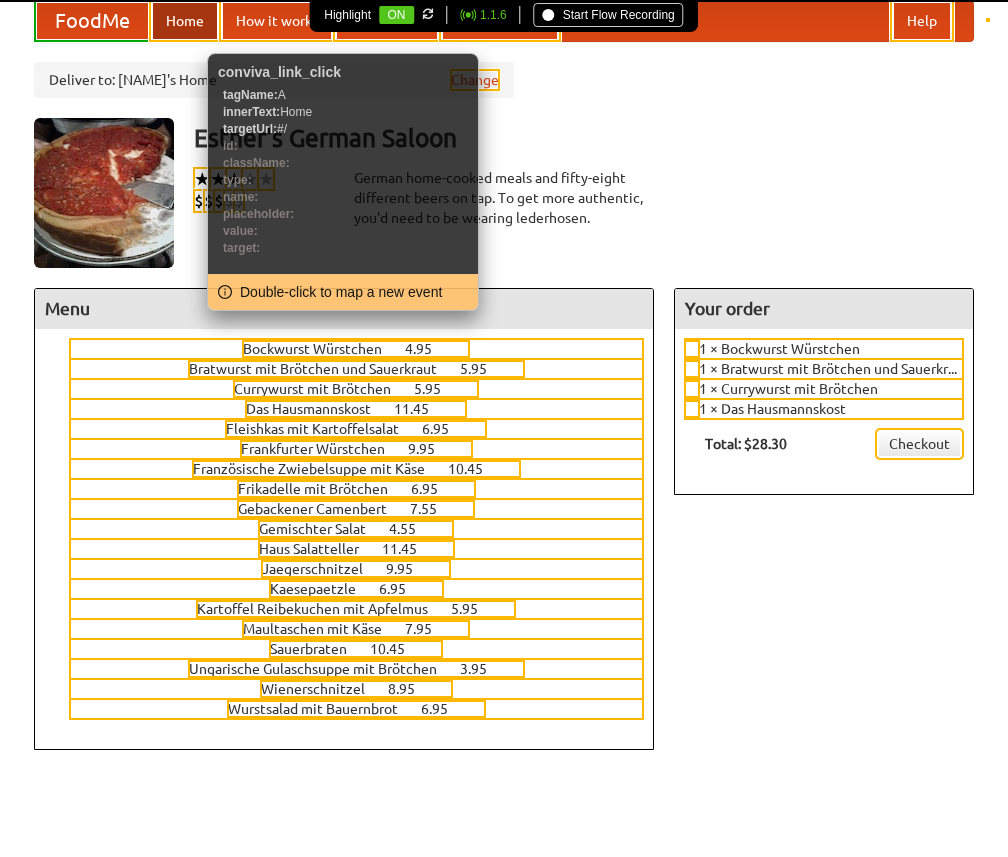 click on "Home" at bounding box center [185, 21] 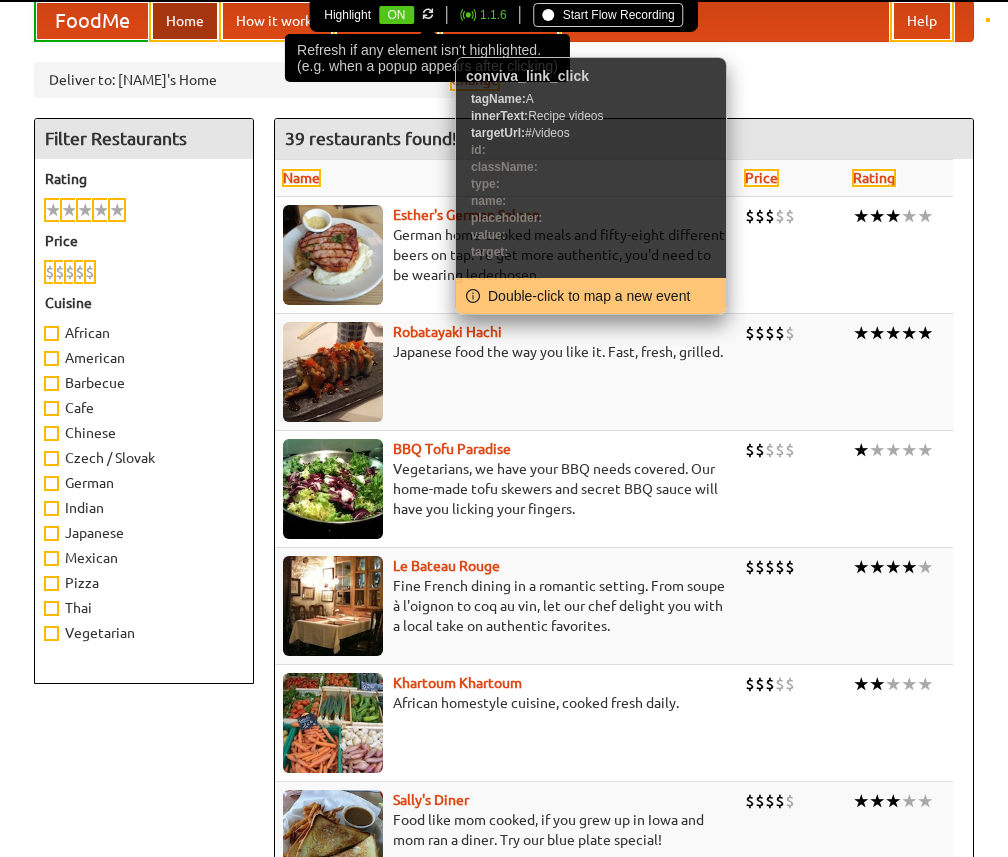 click 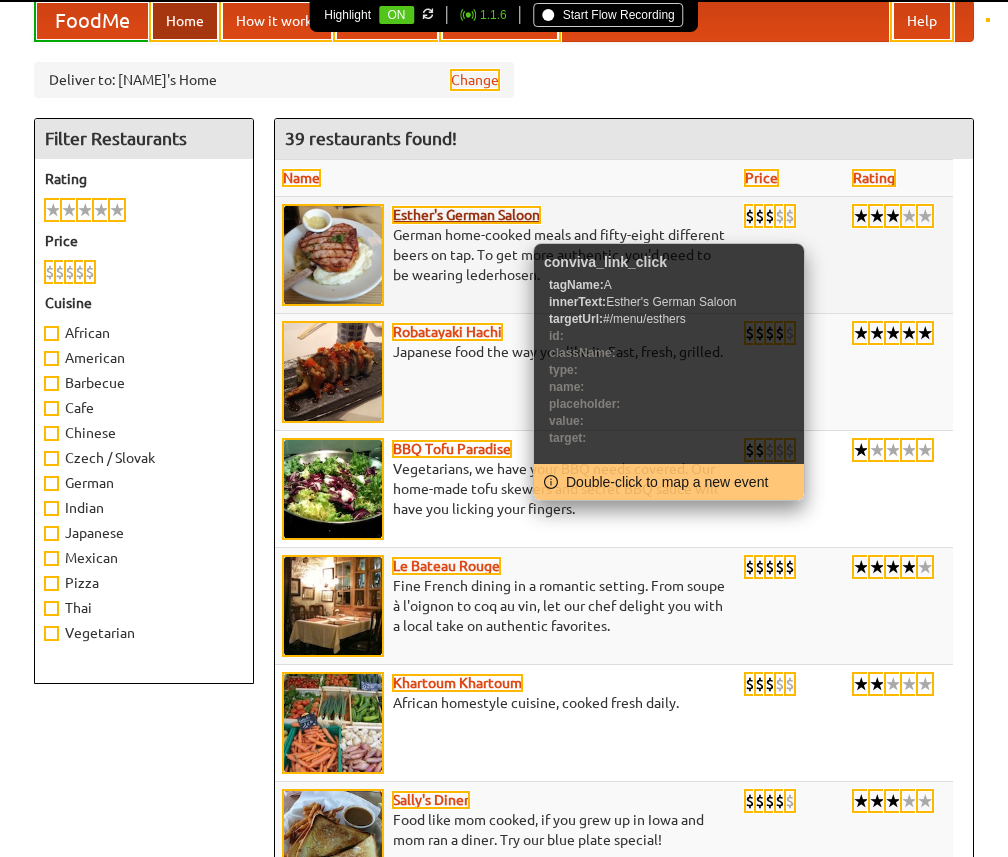 click on "Esther's German Saloon" at bounding box center [466, 215] 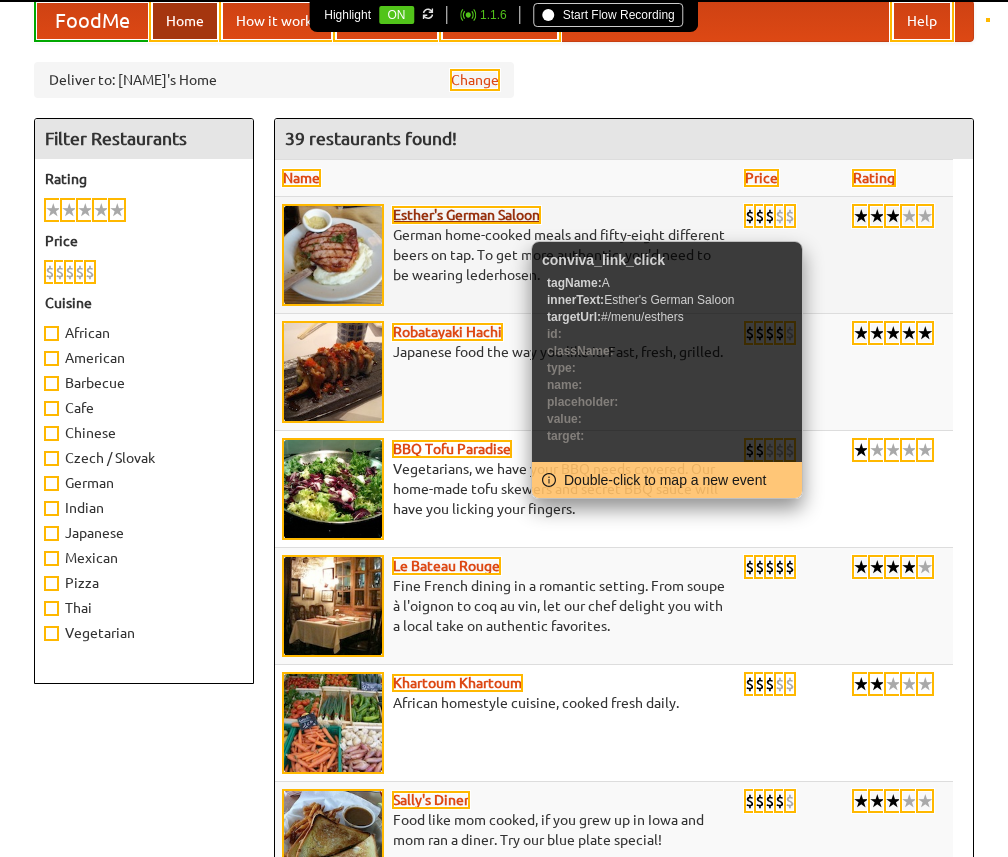 click on "Esther's German Saloon" at bounding box center (466, 215) 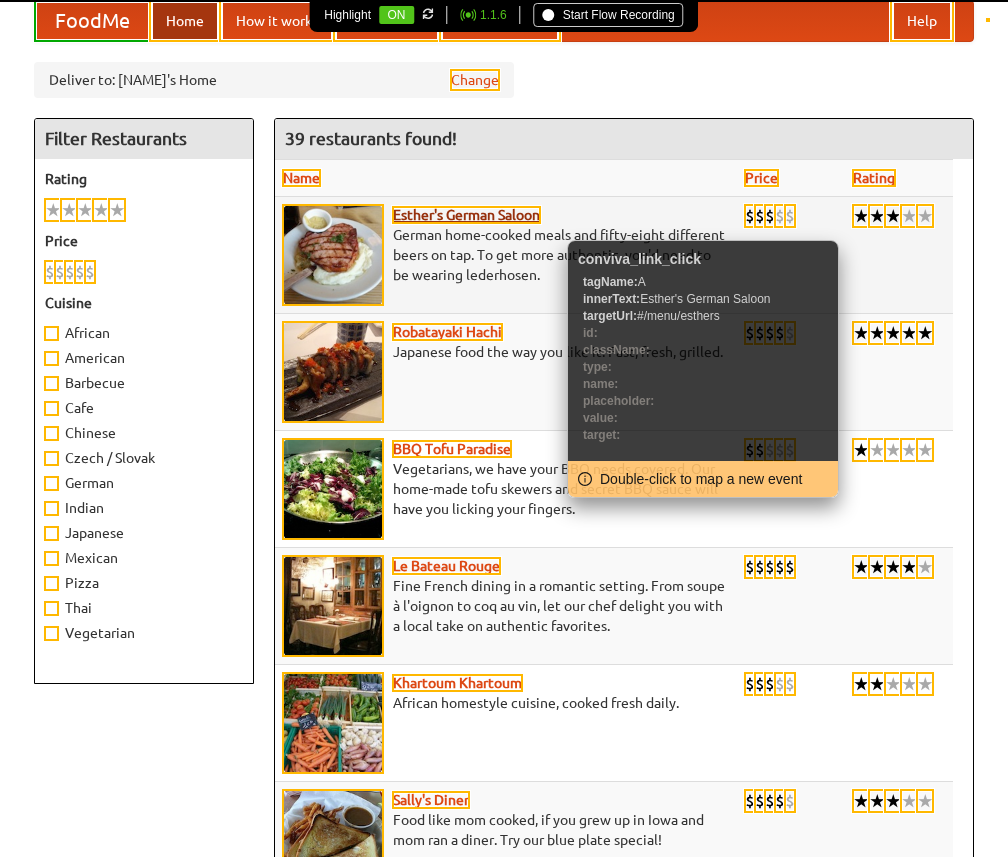 click on "Esther's German Saloon" at bounding box center (466, 215) 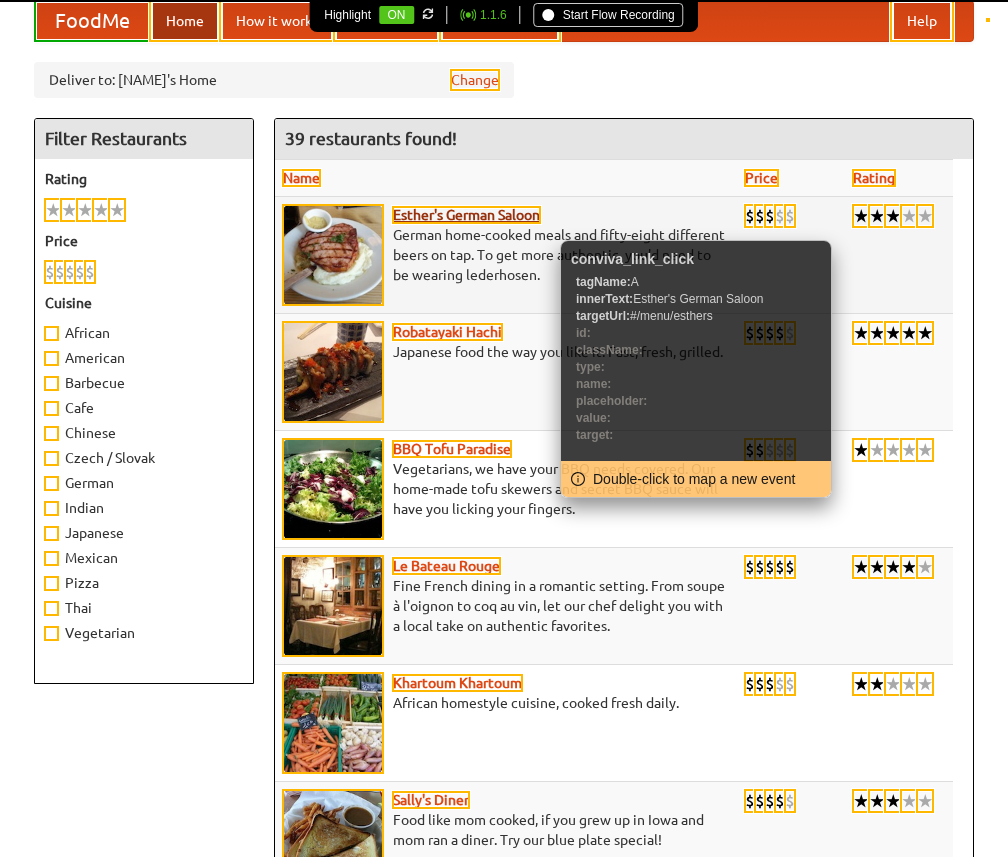 click on "Esther's German Saloon" at bounding box center [466, 215] 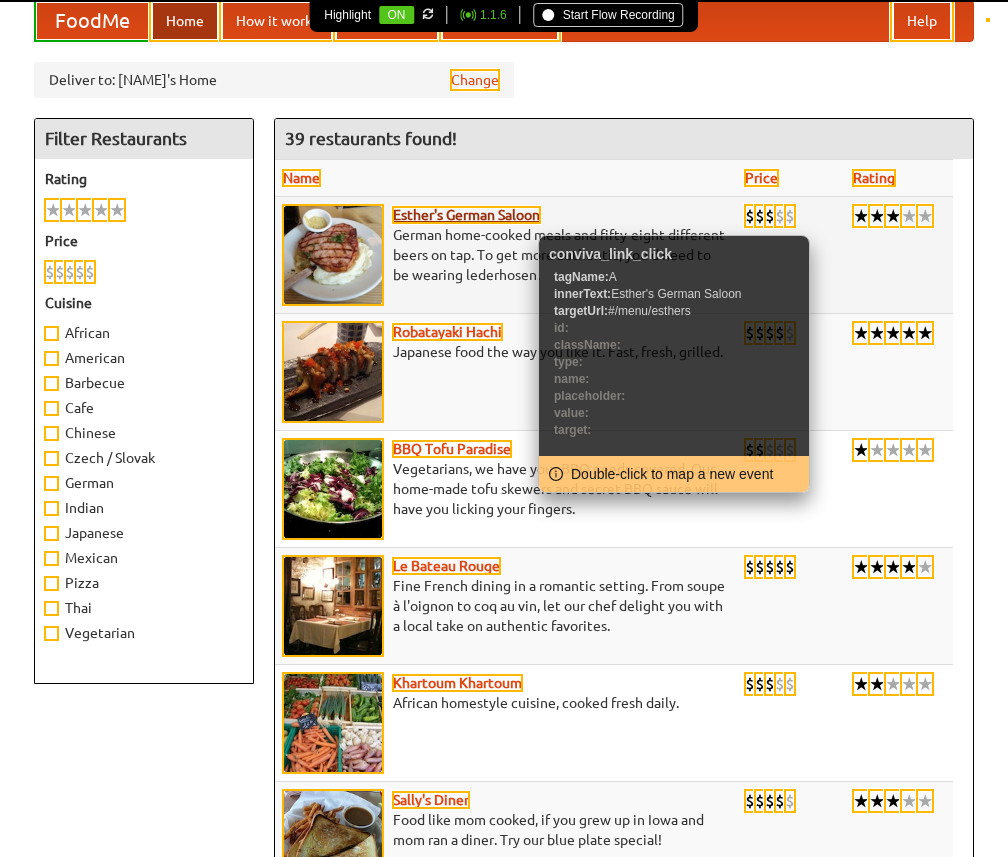 click on "Esther's German Saloon" at bounding box center [466, 215] 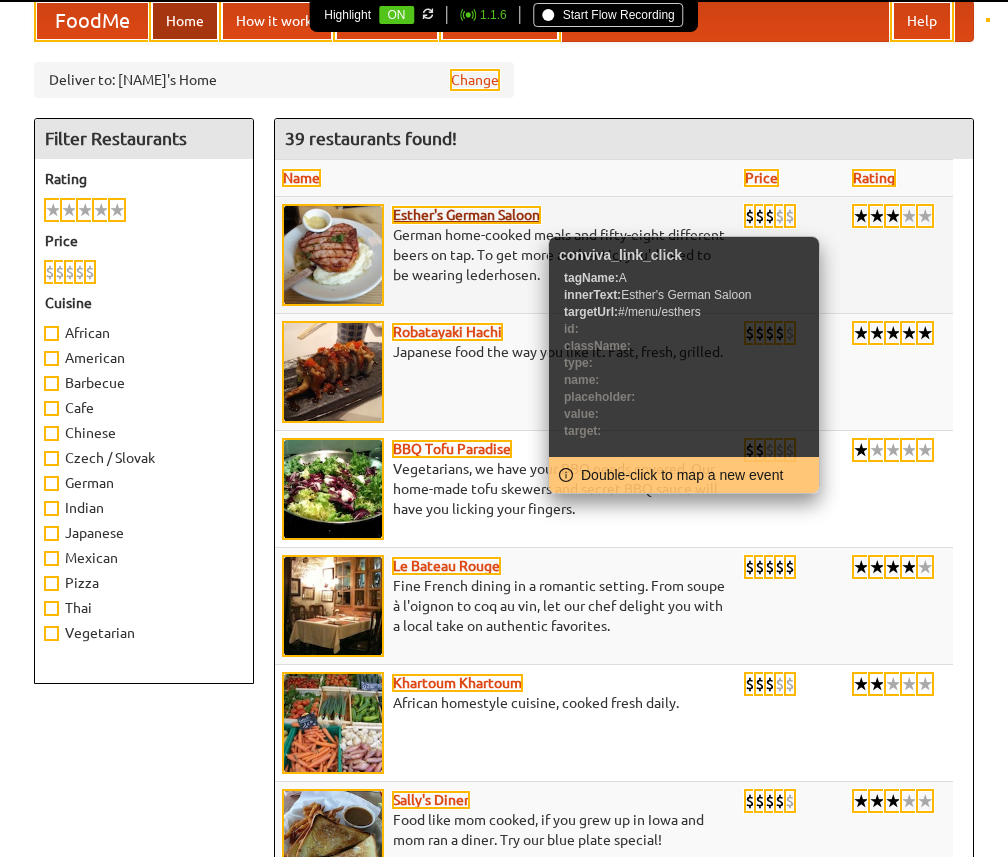click on "Esther's German Saloon" at bounding box center (466, 215) 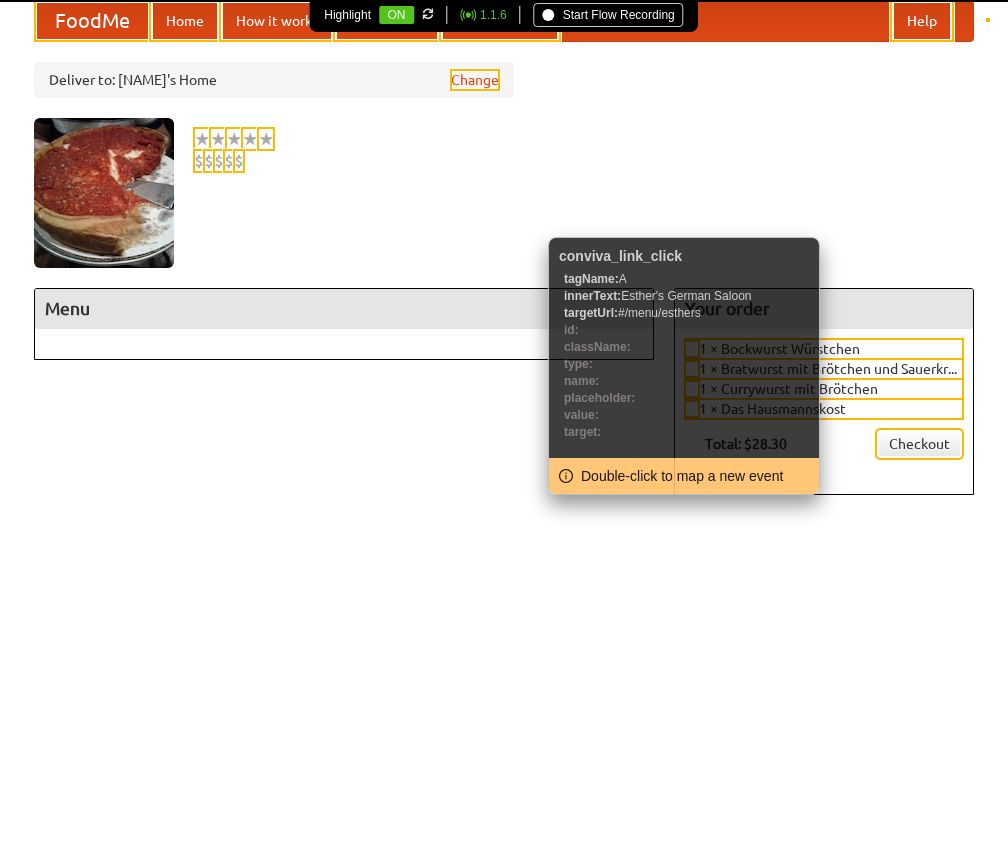 click on "★ ★ ★ ★ ★ clear
$ $ $ $ $ clear" at bounding box center [494, 193] 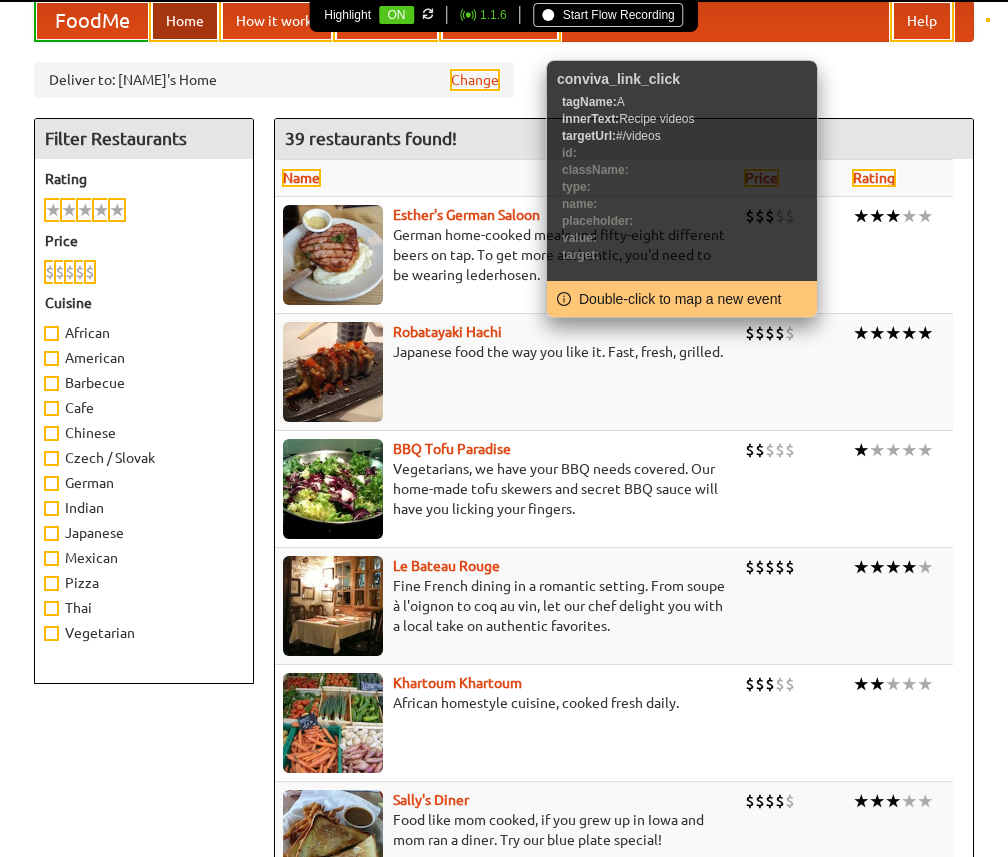 click on "Highlight ON Refresh if any element isn't highlighted. (e.g. when a popup appears after clicking) 1.1.6 Start Flow Recording" at bounding box center (503, 16) 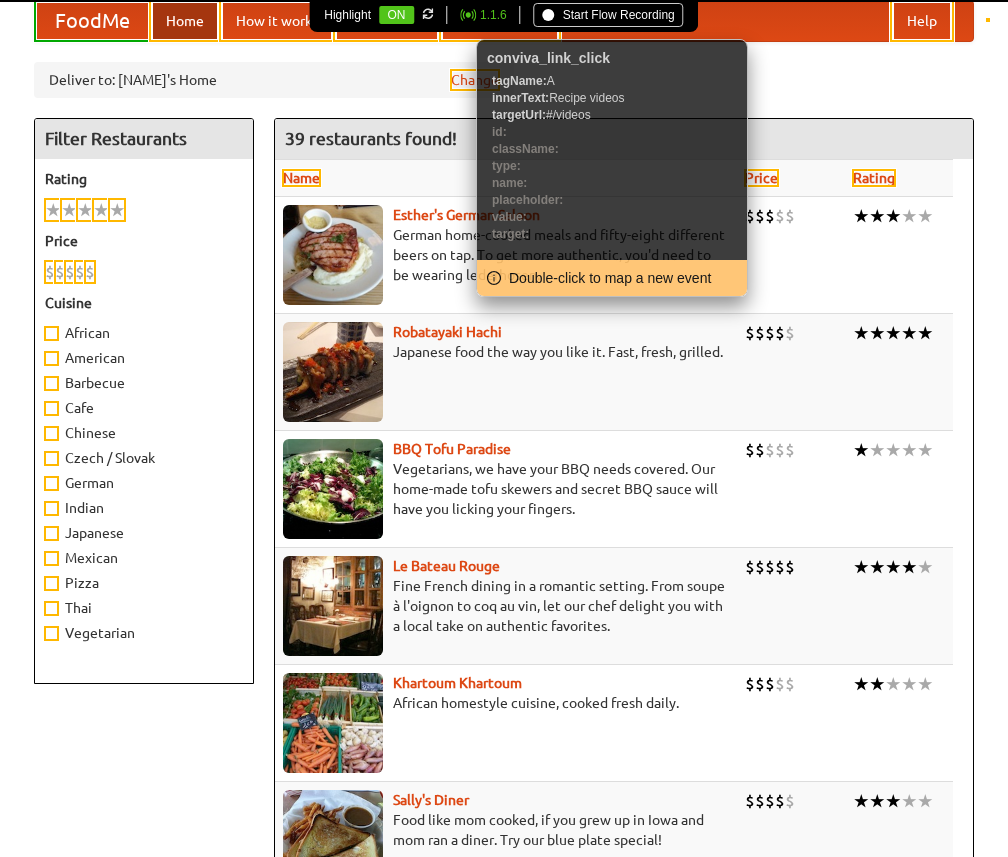 click 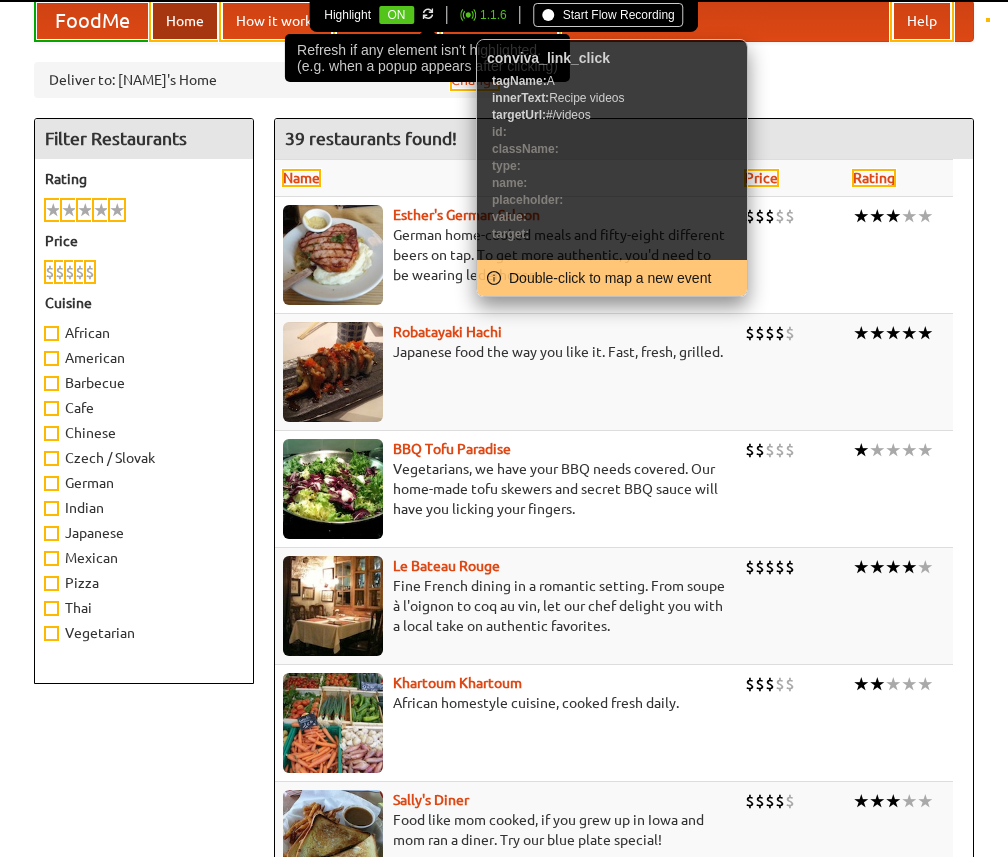 click 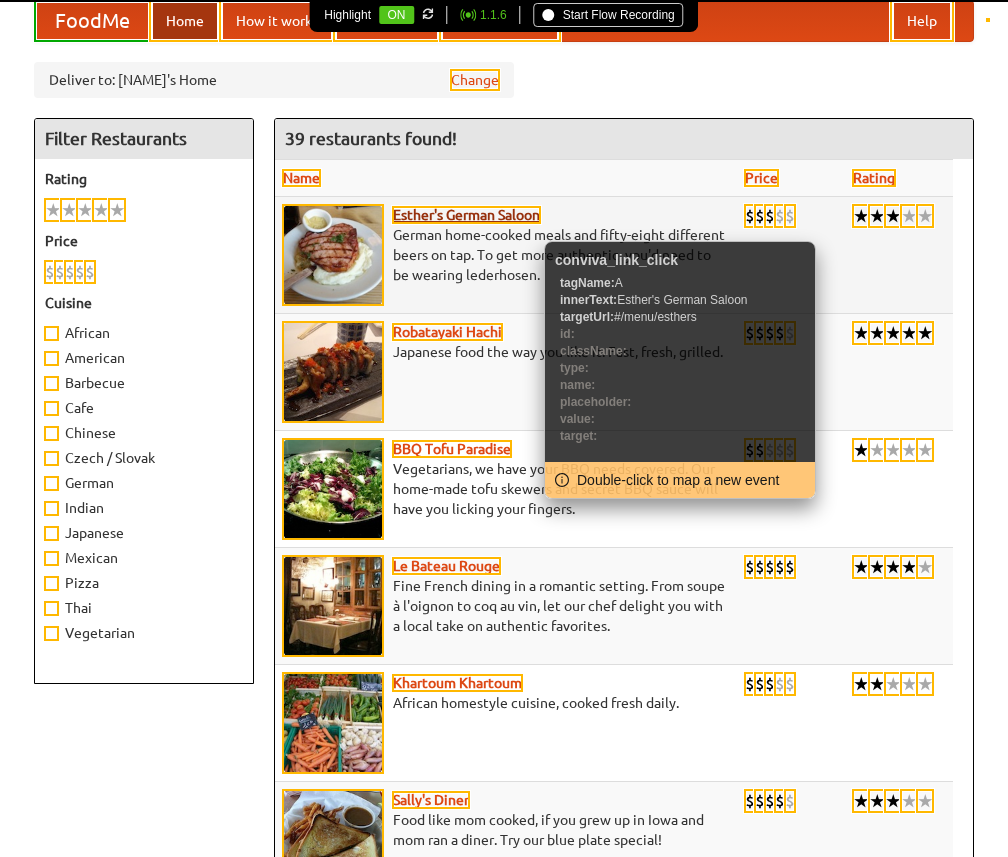 click on "Esther's German Saloon" at bounding box center [466, 215] 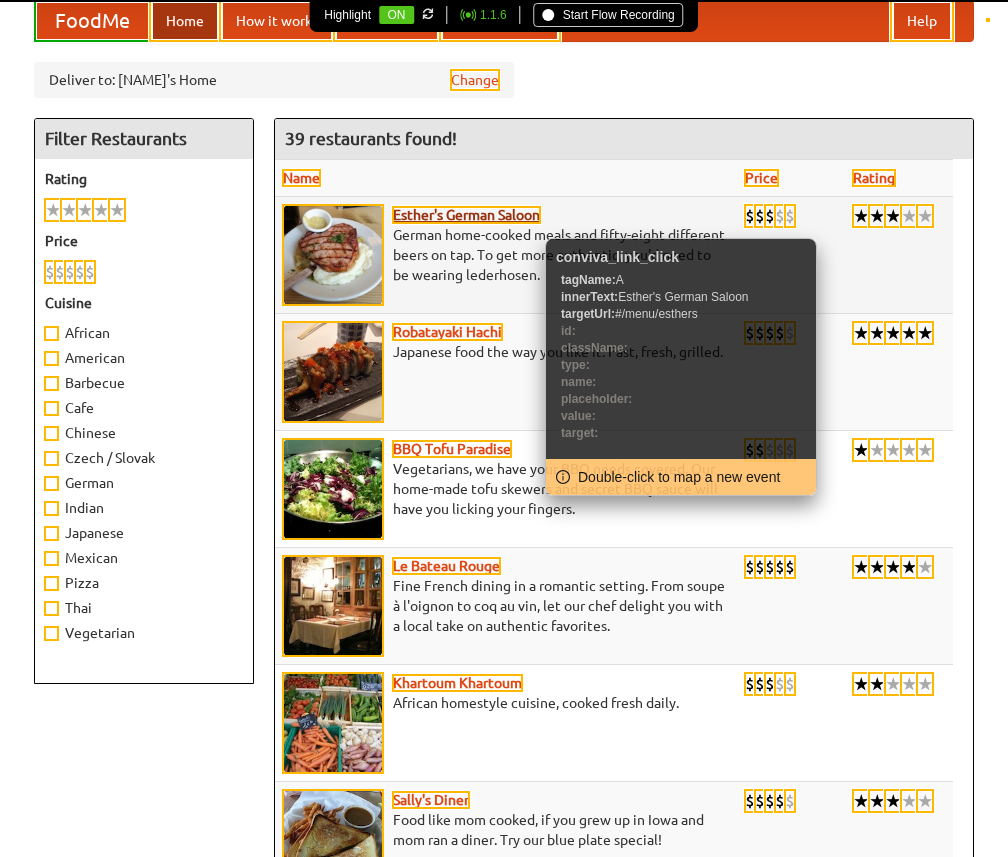 click on "Esther's German Saloon" at bounding box center [466, 215] 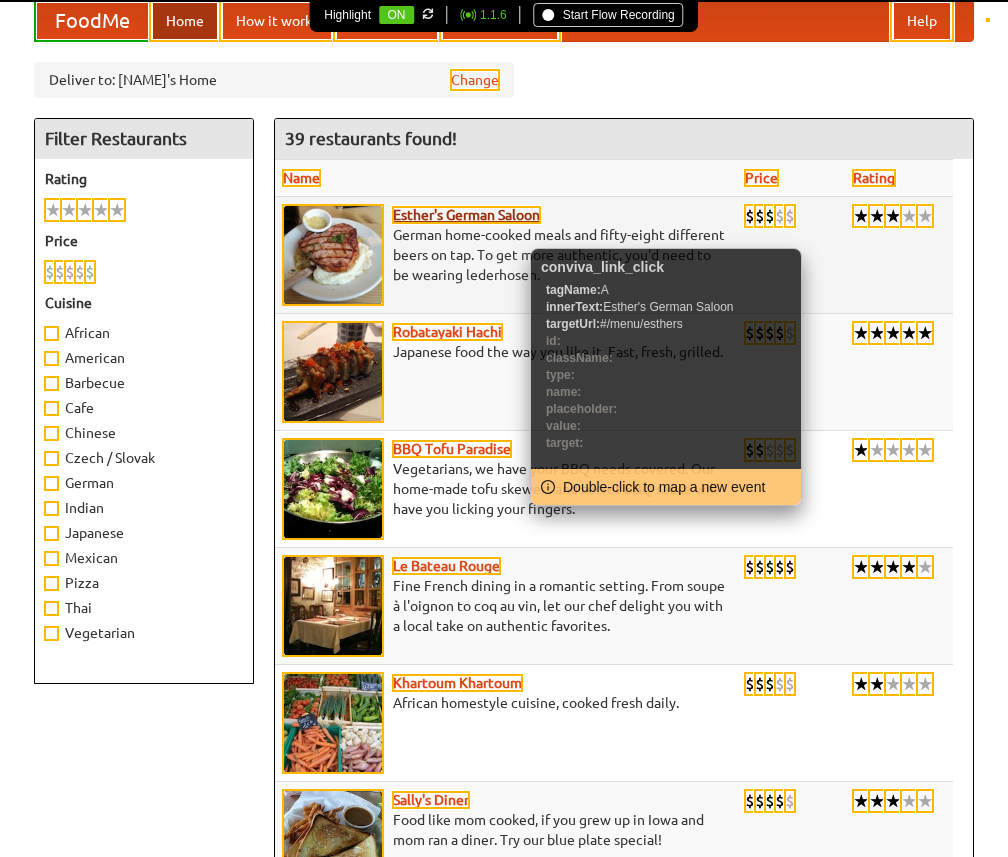 click on "Esther's German Saloon" at bounding box center (466, 215) 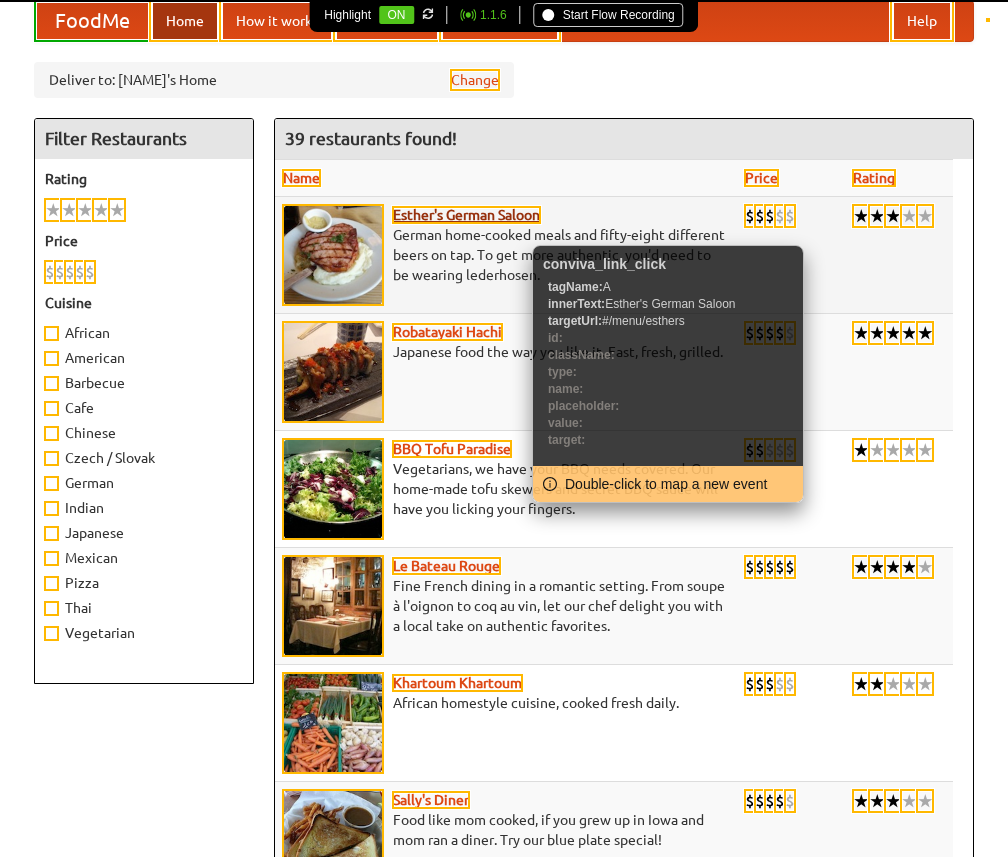 click on "Esther's German Saloon" at bounding box center (466, 215) 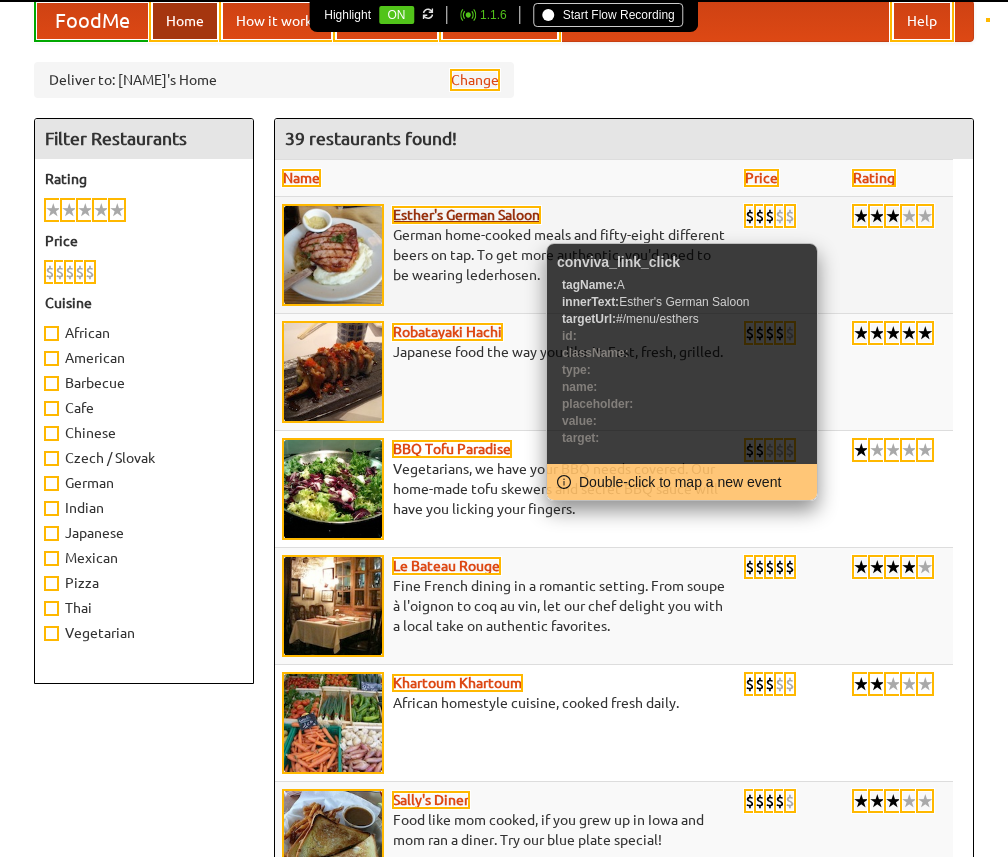 click on "Esther's German Saloon" at bounding box center [466, 215] 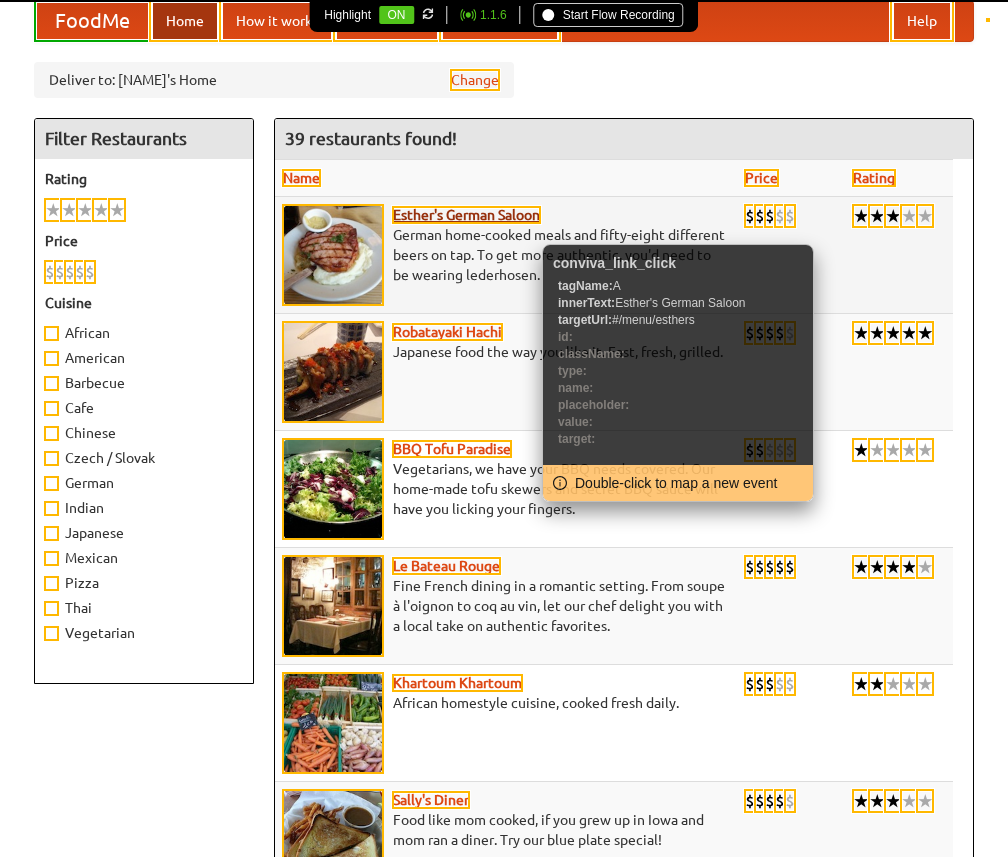 click on "Esther's German Saloon" at bounding box center (466, 215) 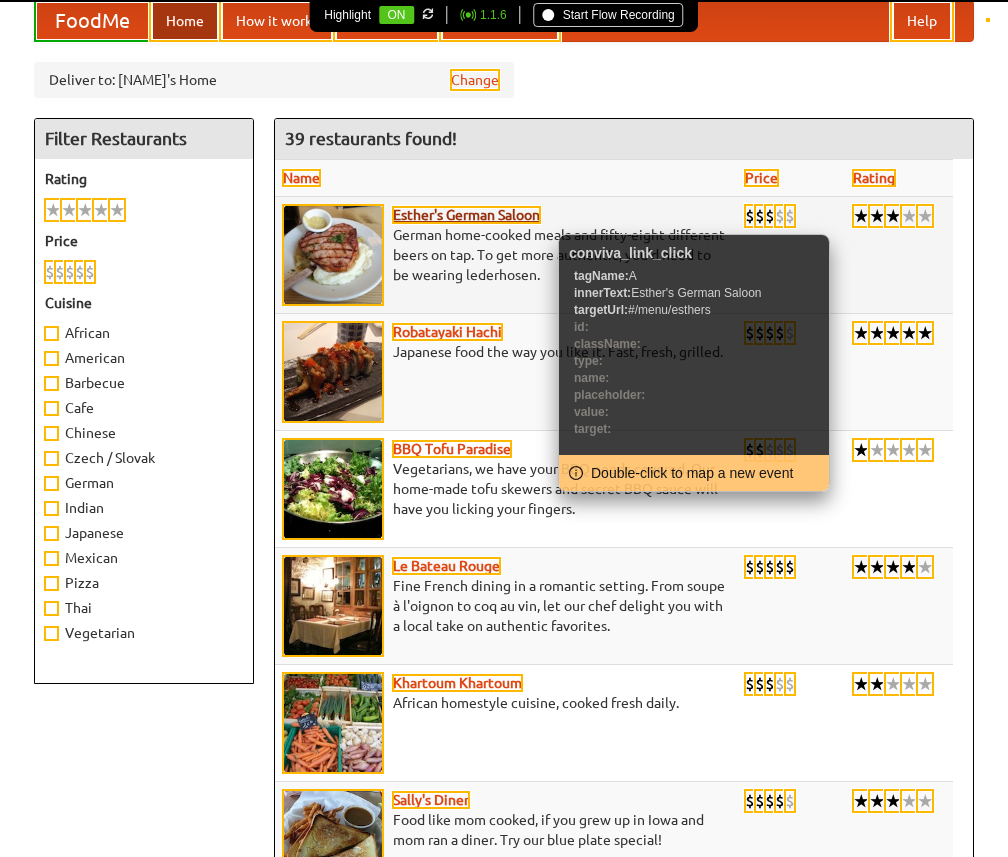click on "Esther's German Saloon" at bounding box center (466, 215) 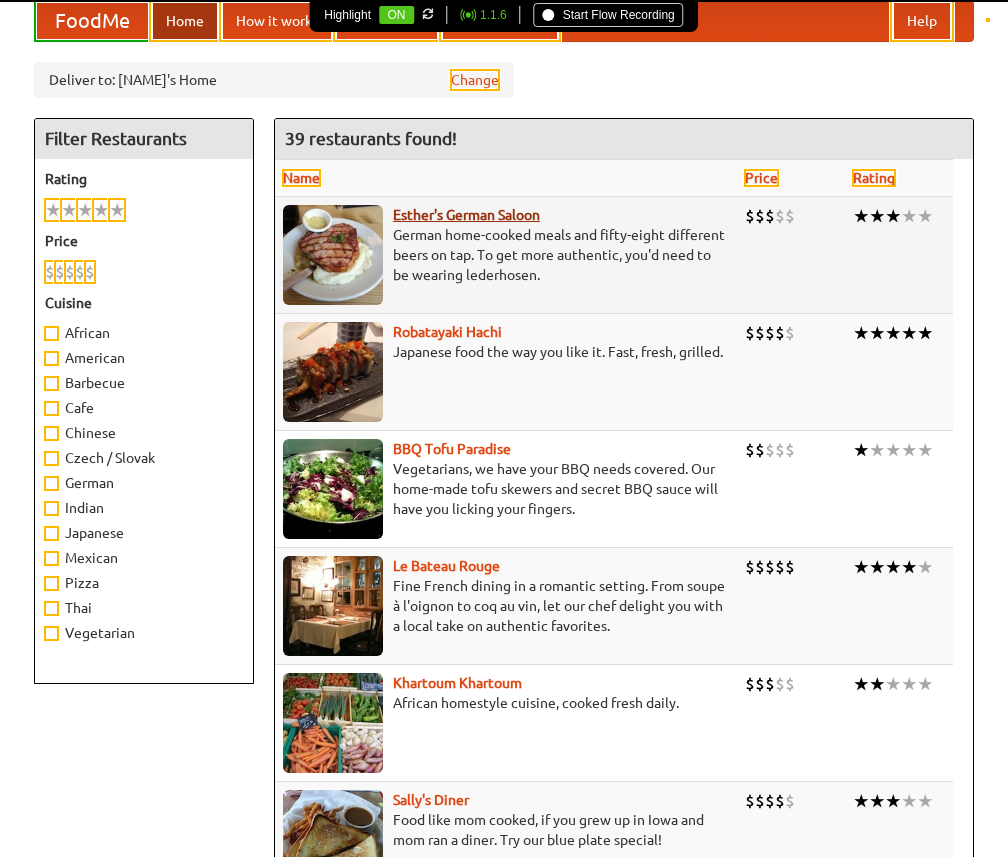 click on "Esther's German Saloon" at bounding box center (466, 215) 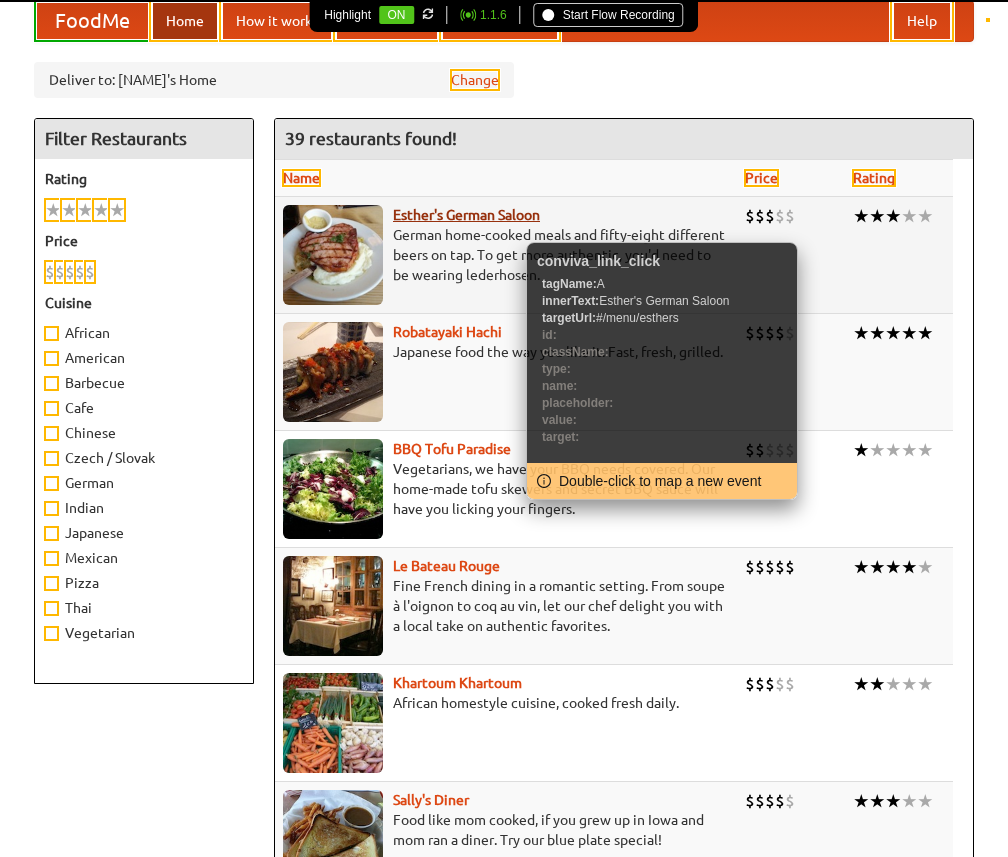 click on "Esther's German Saloon" at bounding box center (466, 215) 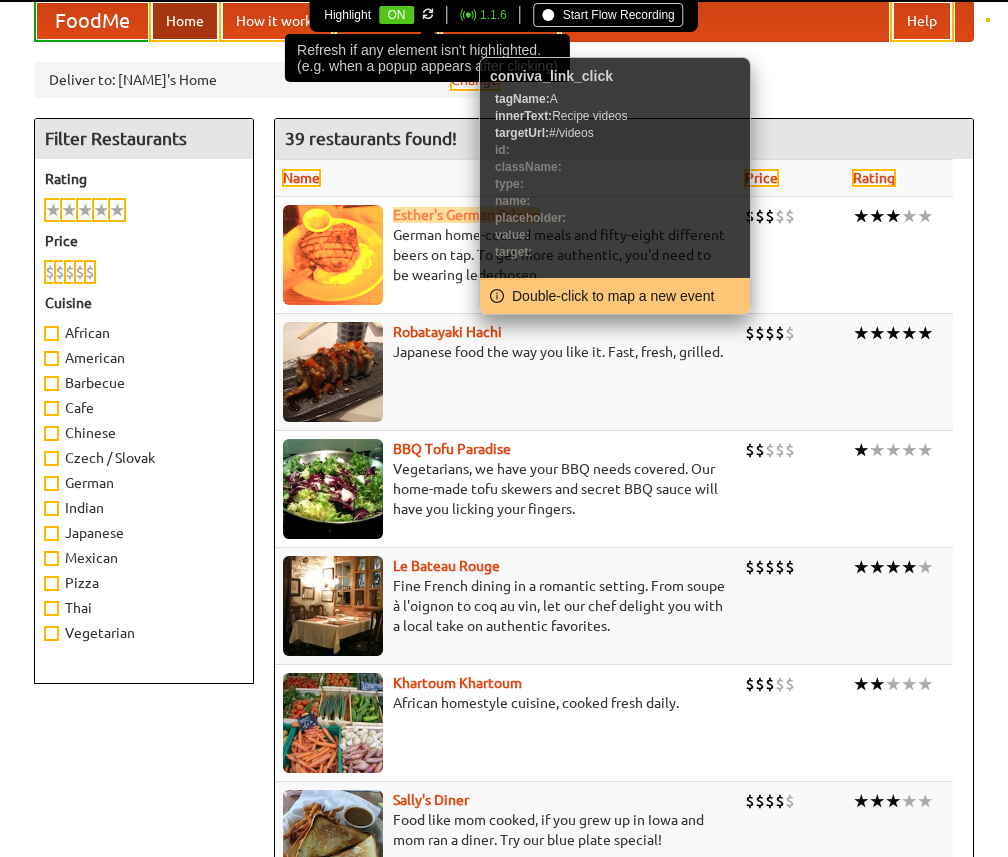 click 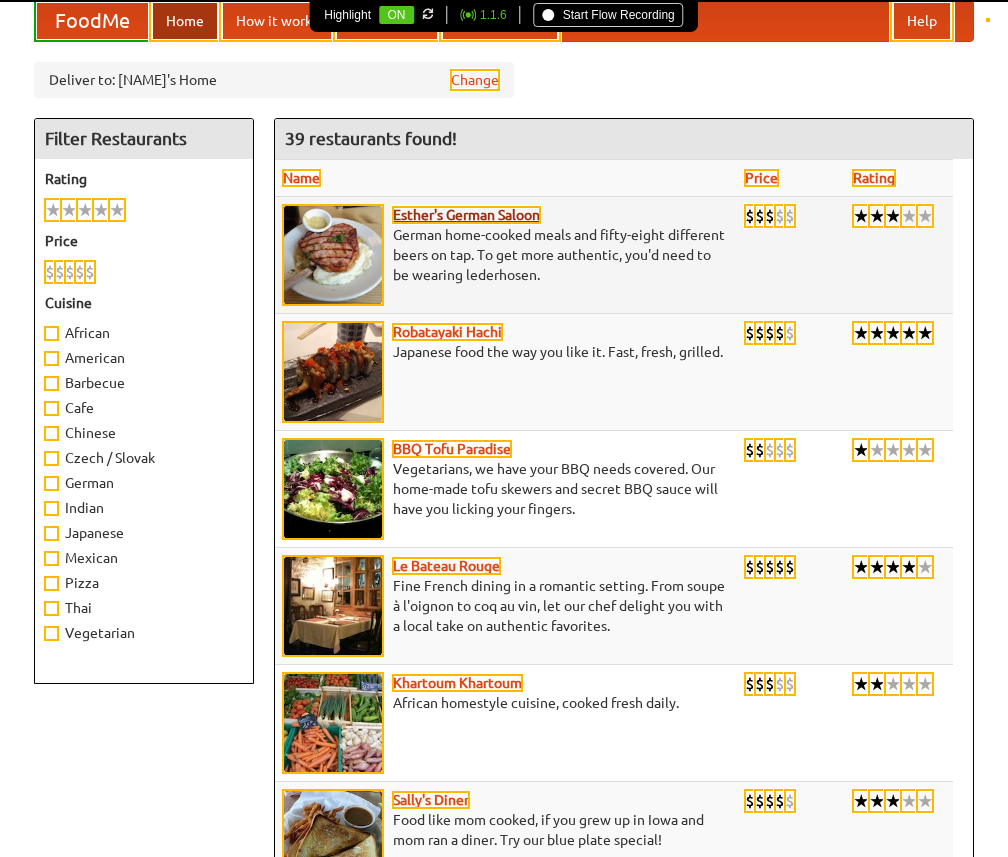 click on "Esther's German Saloon" at bounding box center (466, 215) 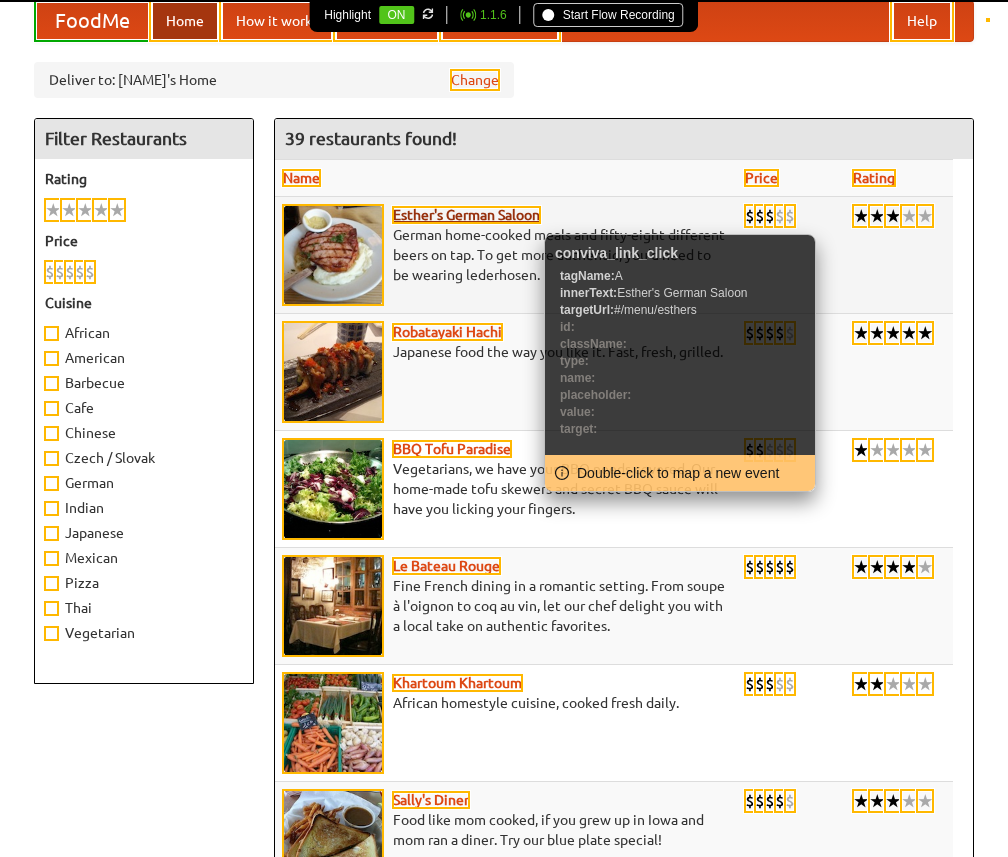 click on "Esther's German Saloon" at bounding box center [466, 215] 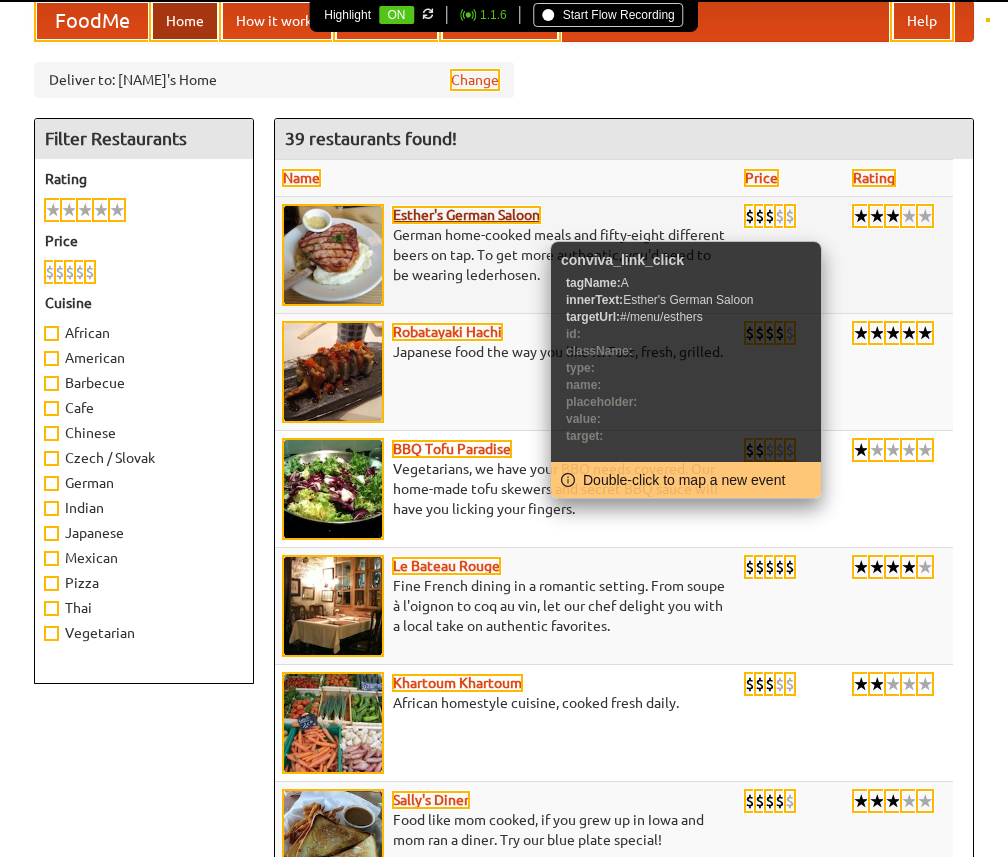 click on "Esther's German Saloon" at bounding box center [466, 215] 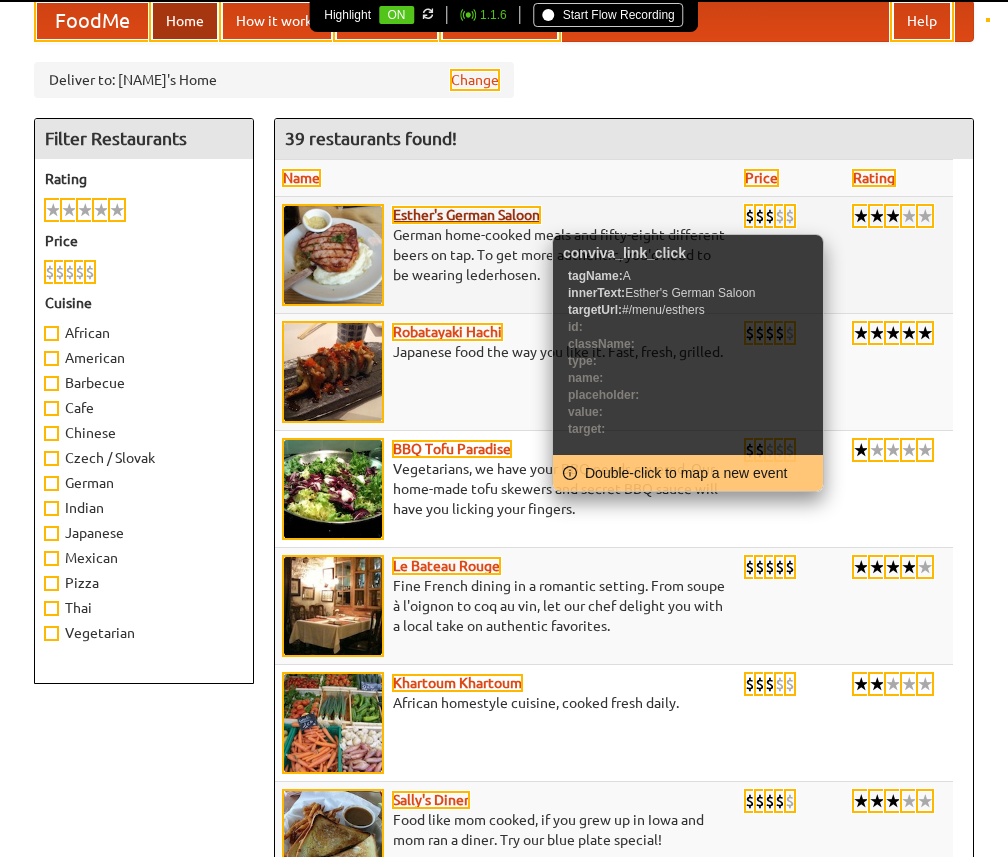 click on "Esther's German Saloon" at bounding box center [466, 215] 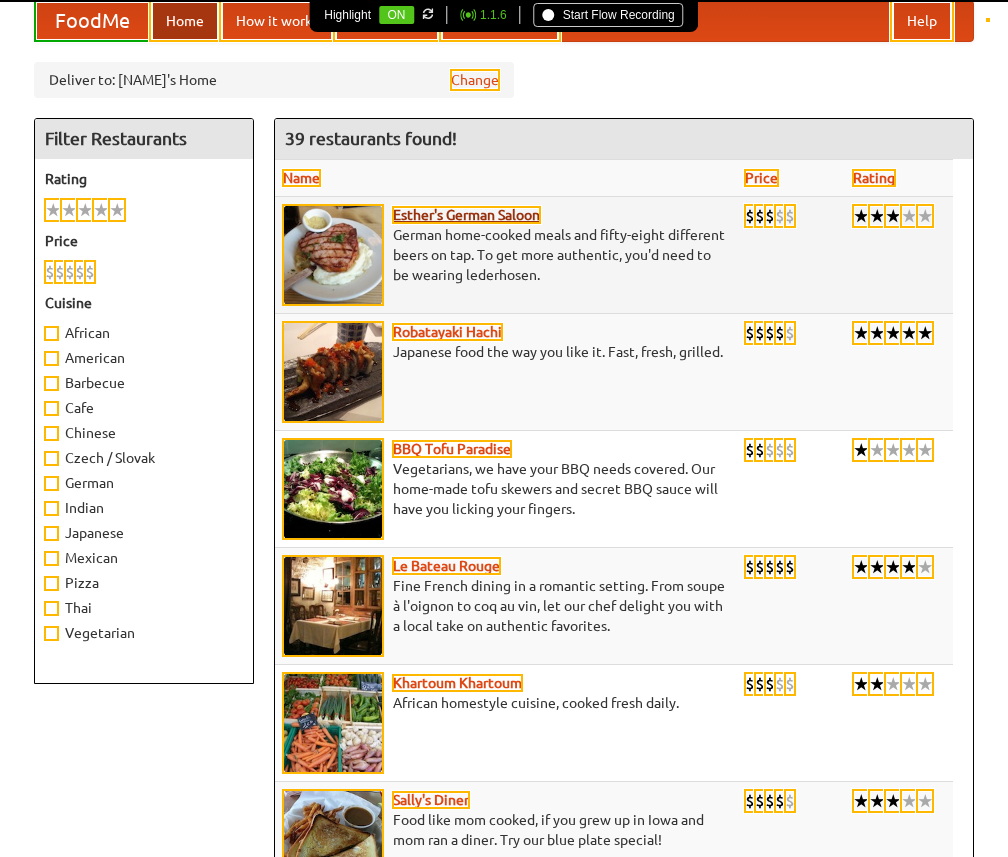 click on "Esther's German Saloon" at bounding box center (466, 215) 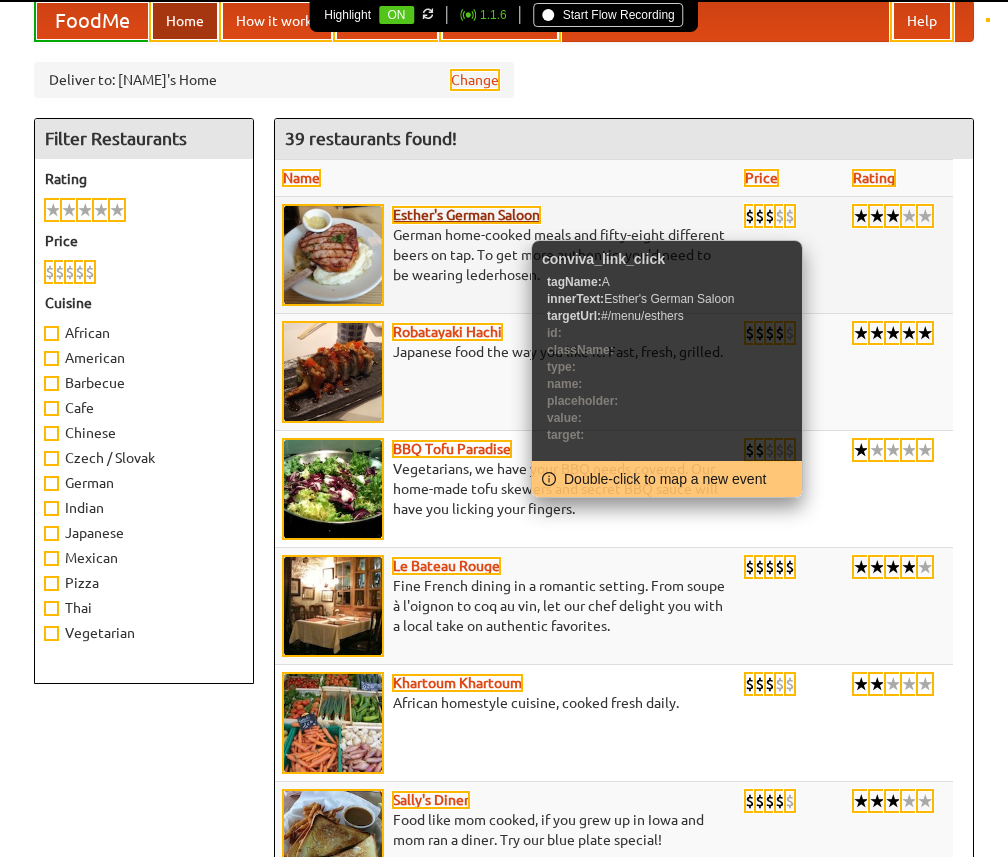 click on "Esther's German Saloon" at bounding box center (466, 215) 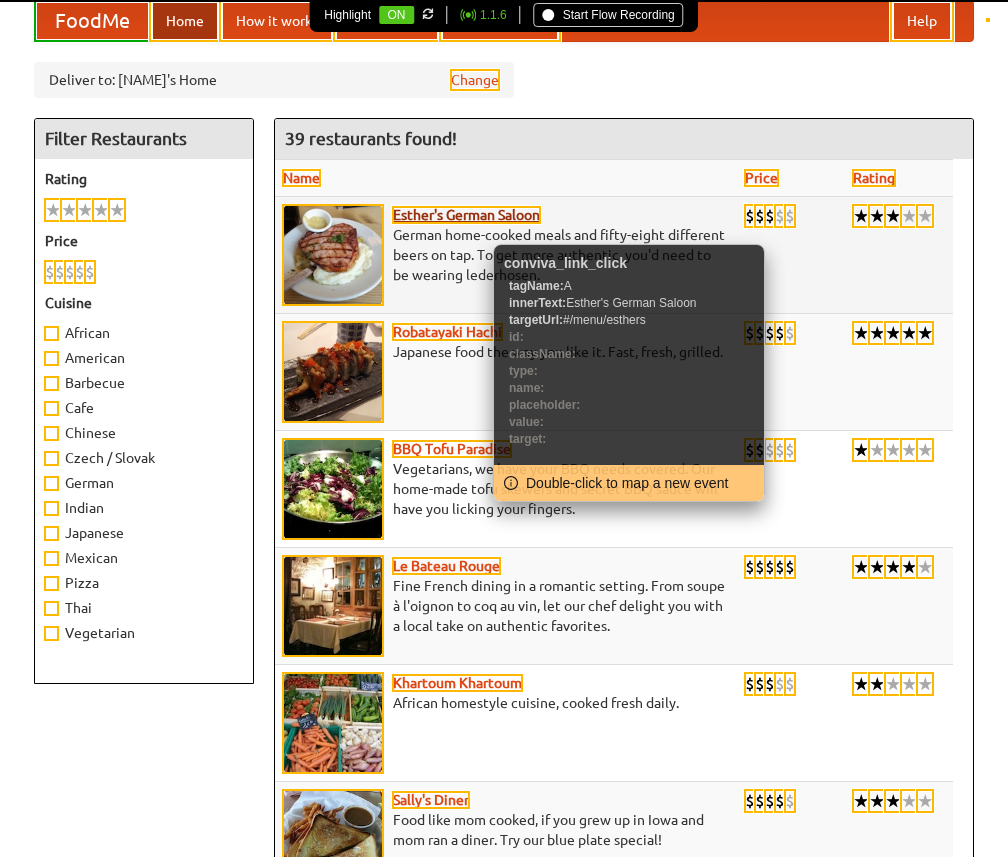 click on "Esther's German Saloon" at bounding box center [466, 215] 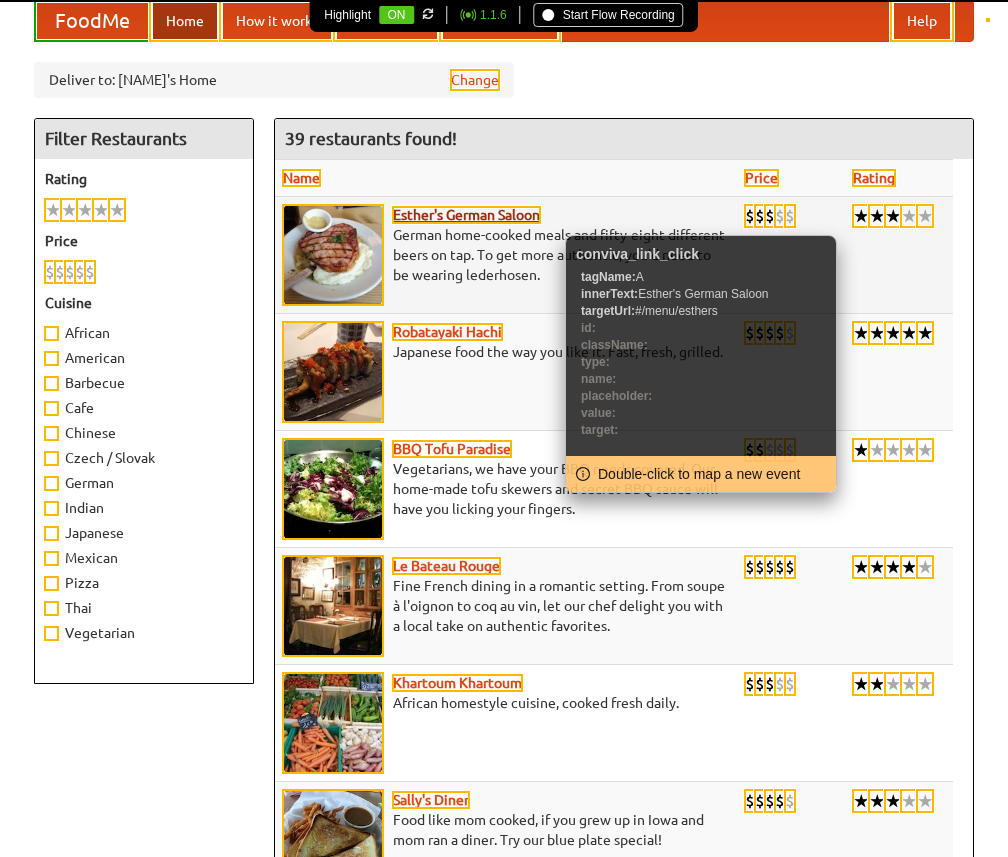click on "Esther's German Saloon" at bounding box center (466, 215) 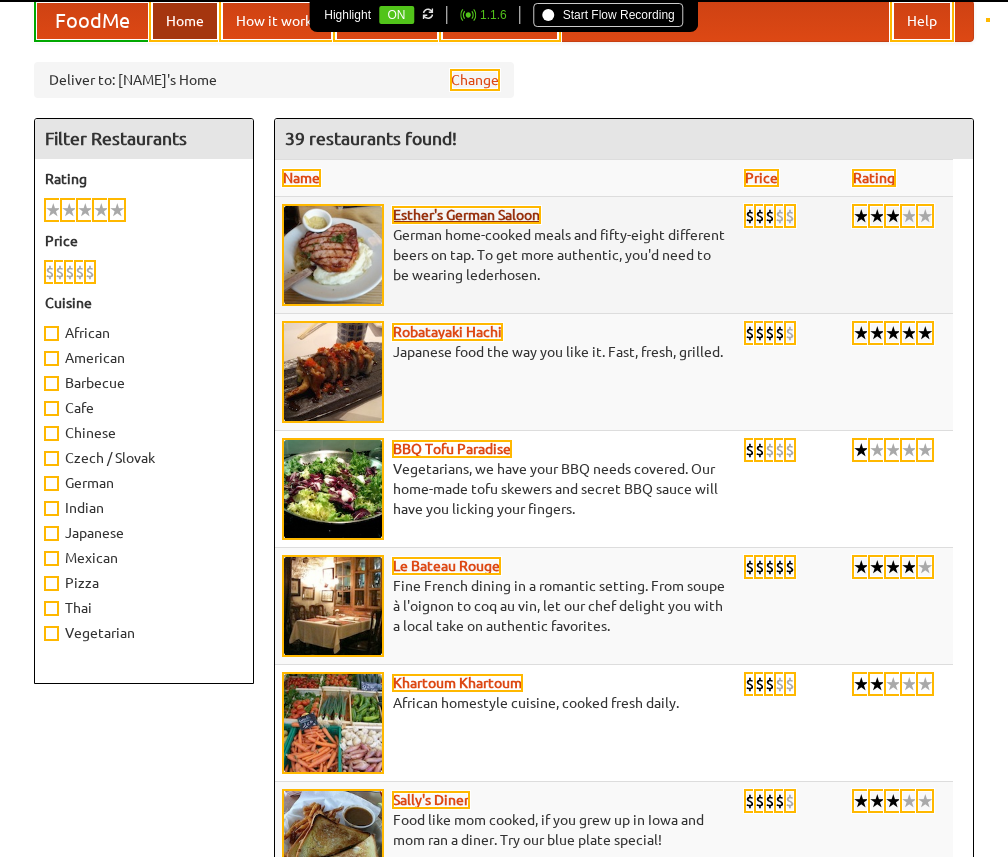 click on "Esther's German Saloon" at bounding box center (466, 215) 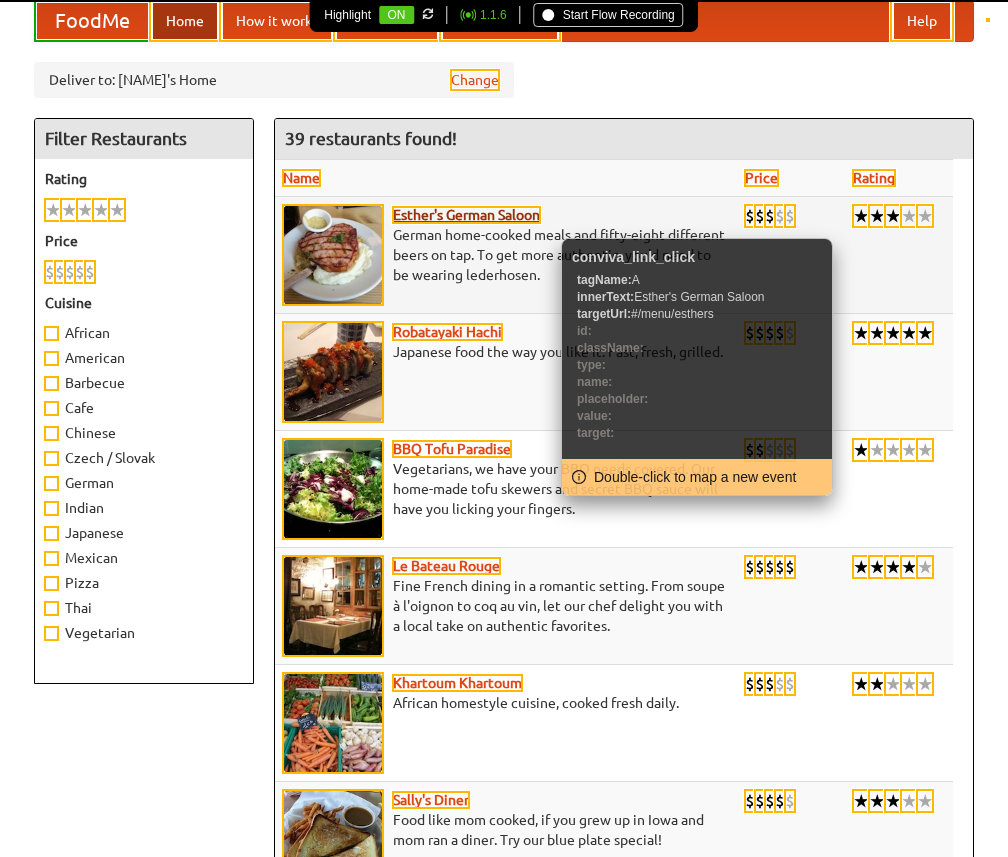 click on "Esther's German Saloon" at bounding box center [466, 215] 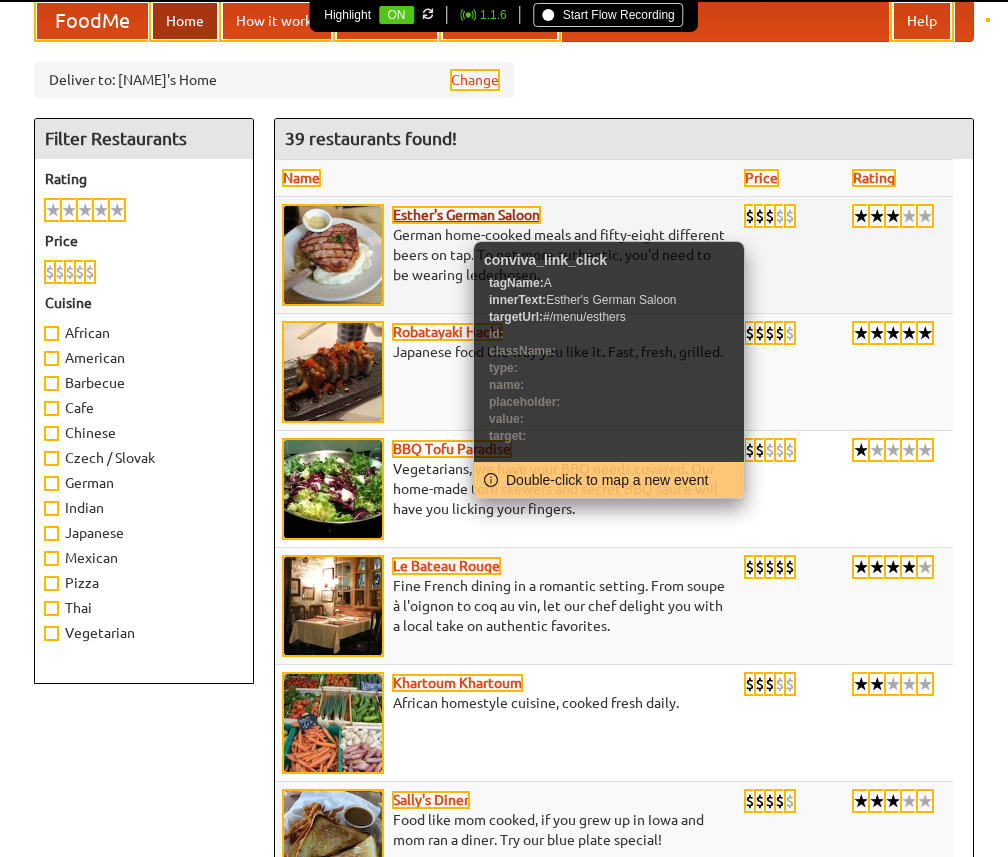 click on "Esther's German Saloon" at bounding box center (466, 215) 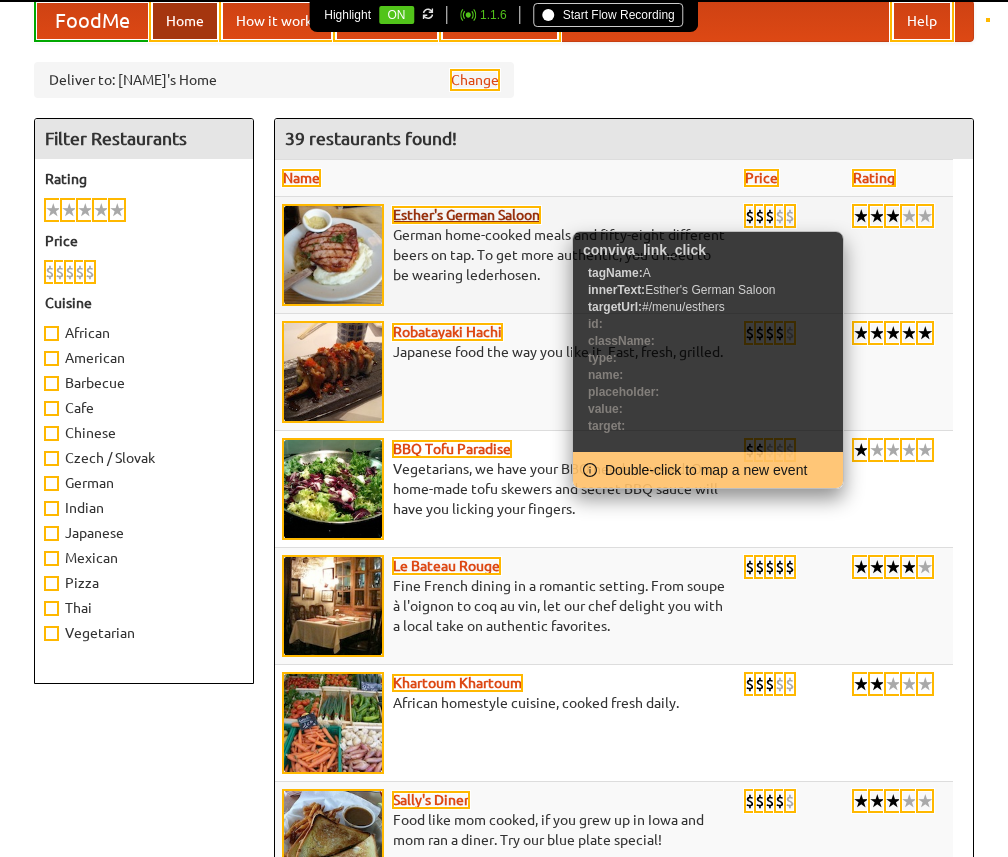 click on "Esther's German Saloon" at bounding box center [466, 215] 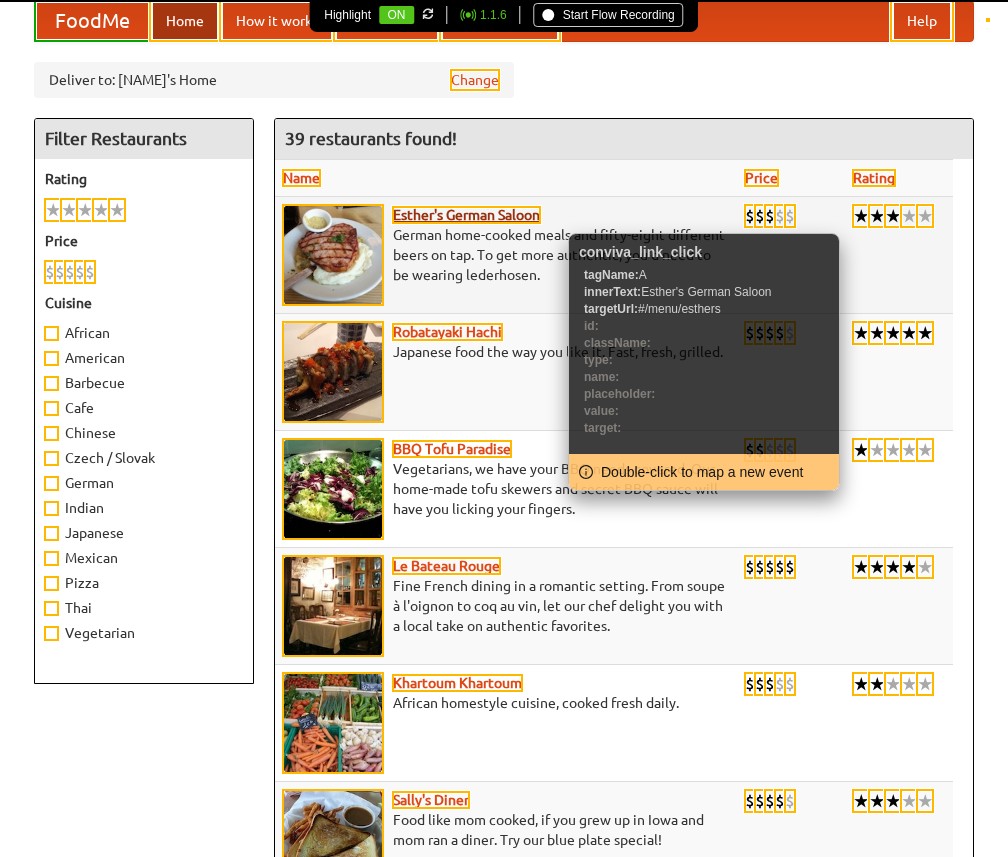 click on "Esther's German Saloon" at bounding box center (466, 215) 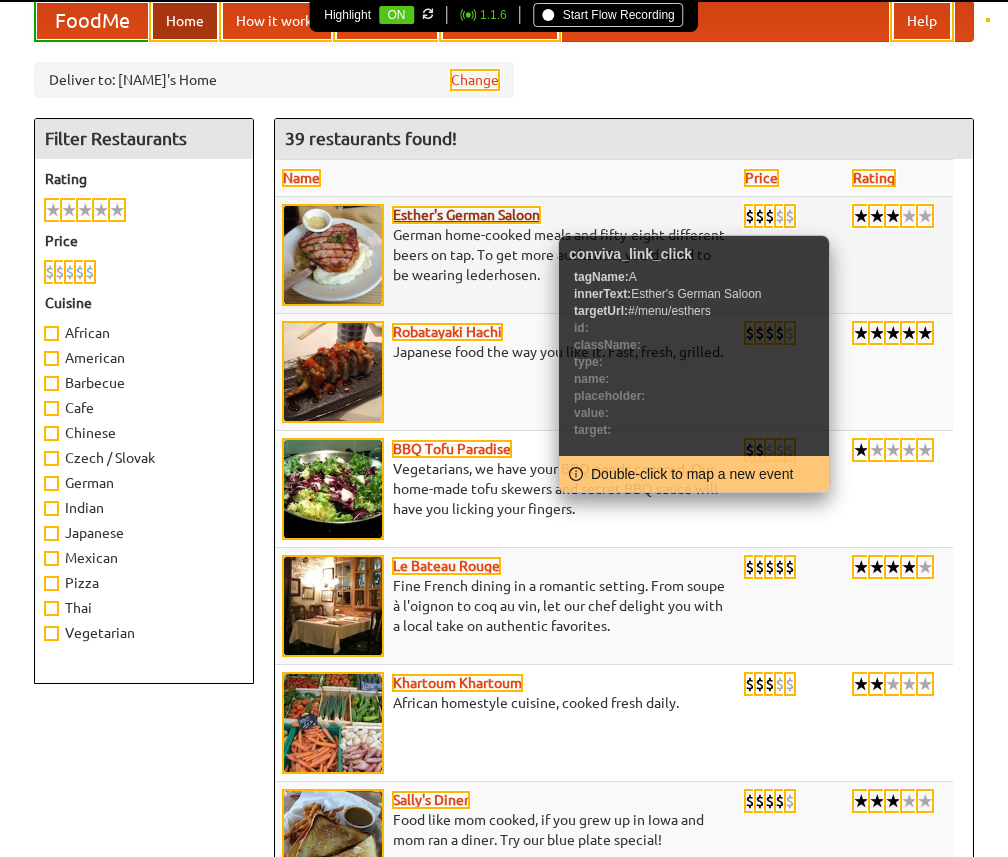 click on "Esther's German Saloon" at bounding box center [466, 215] 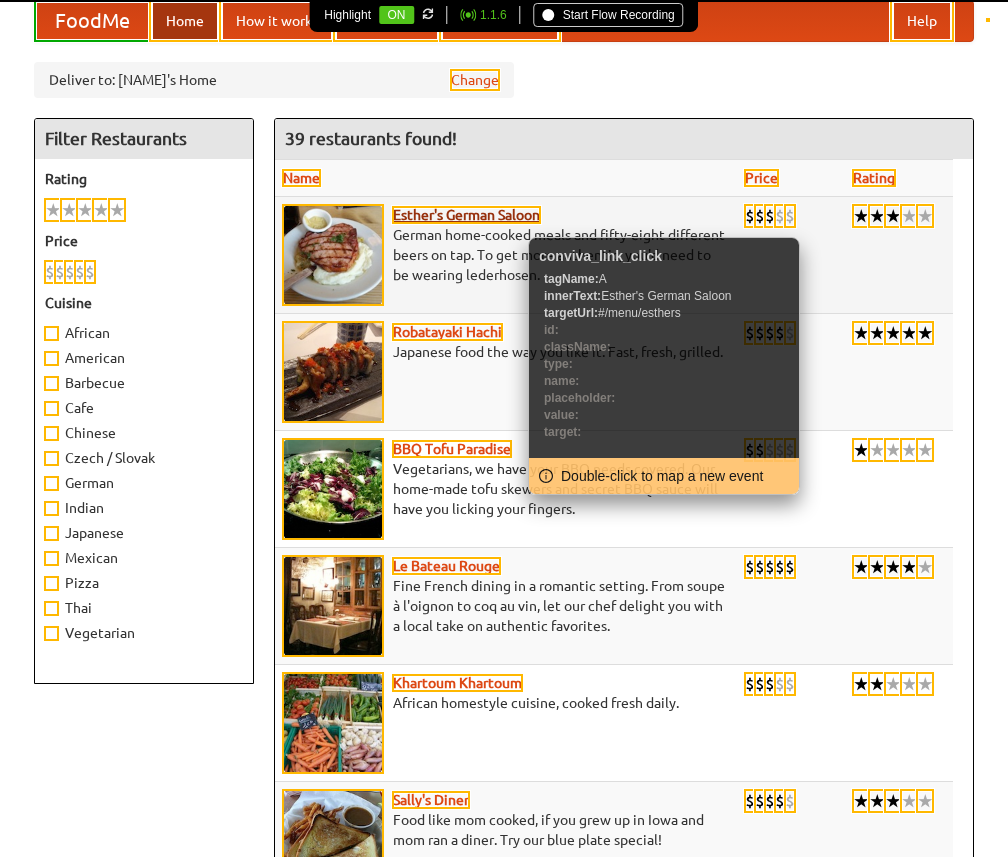 click on "Esther's German Saloon" at bounding box center (466, 215) 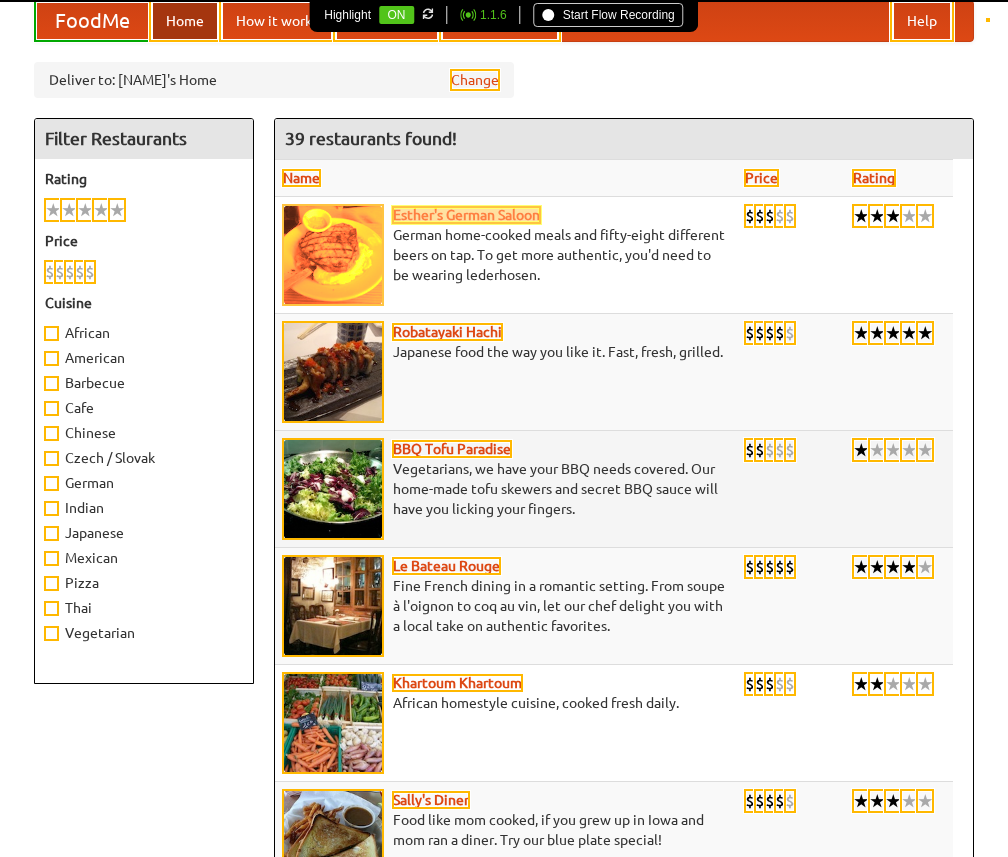 click on "$ $ $ $ $ clear" at bounding box center (790, 489) 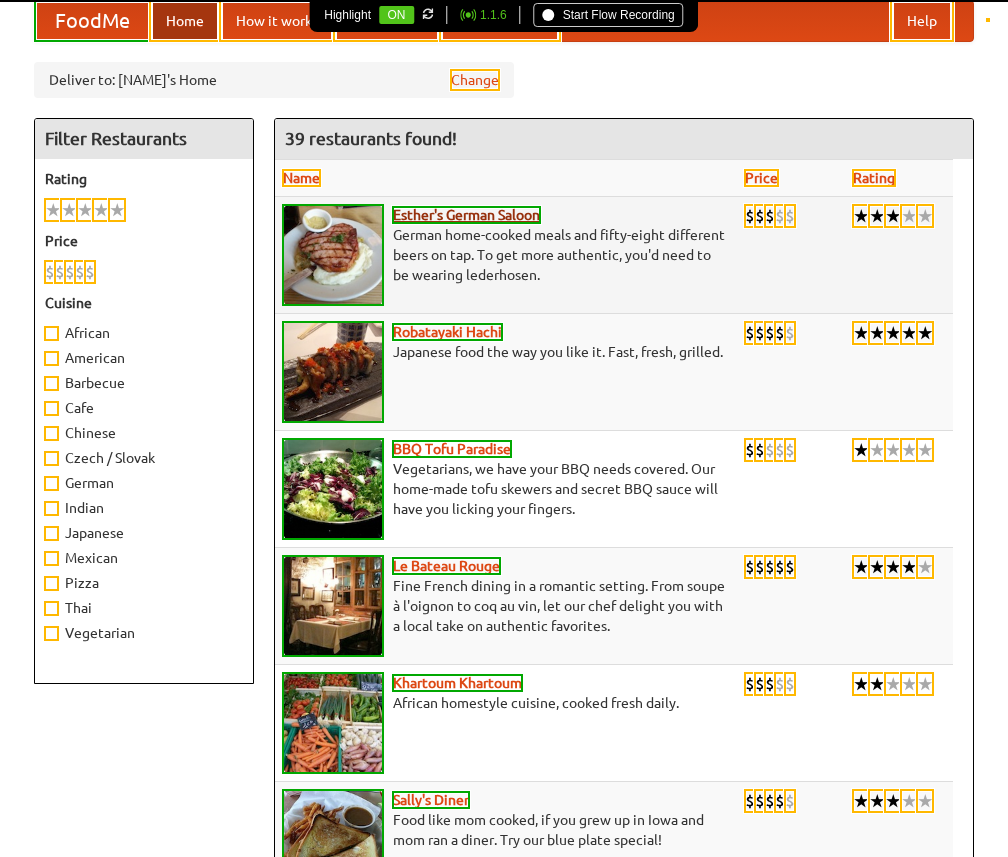 click on "Esther's German Saloon" at bounding box center [466, 215] 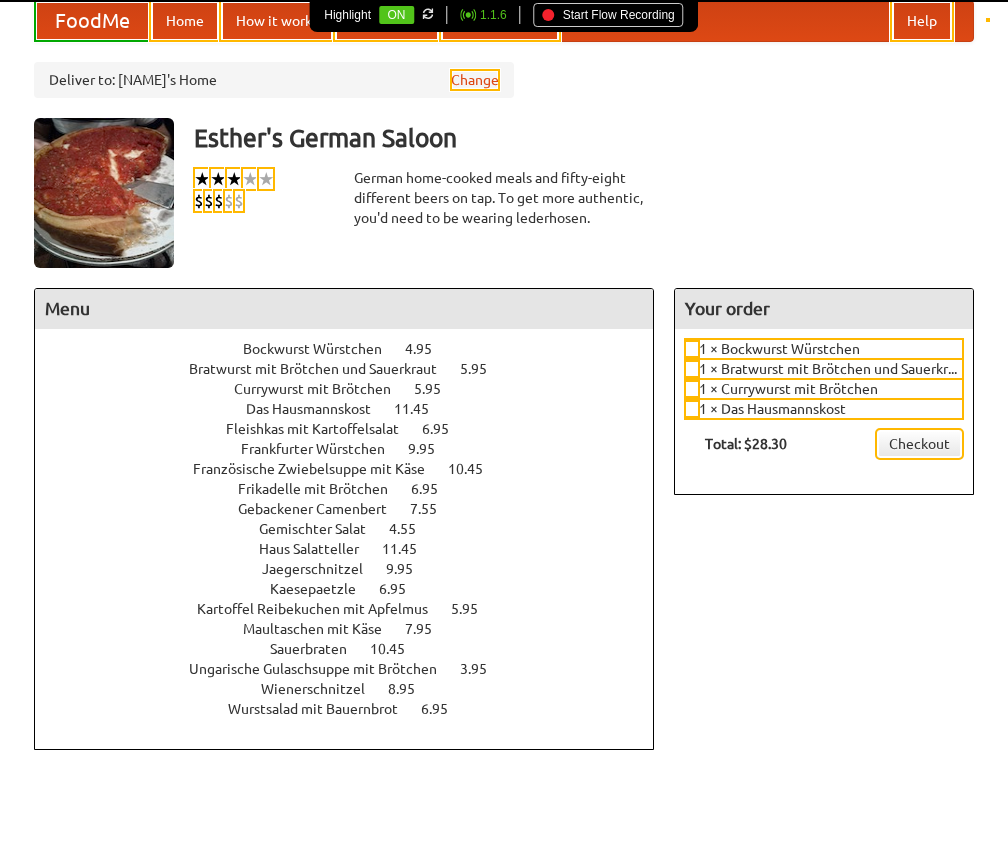 click on "Start Flow Recording" at bounding box center [609, 15] 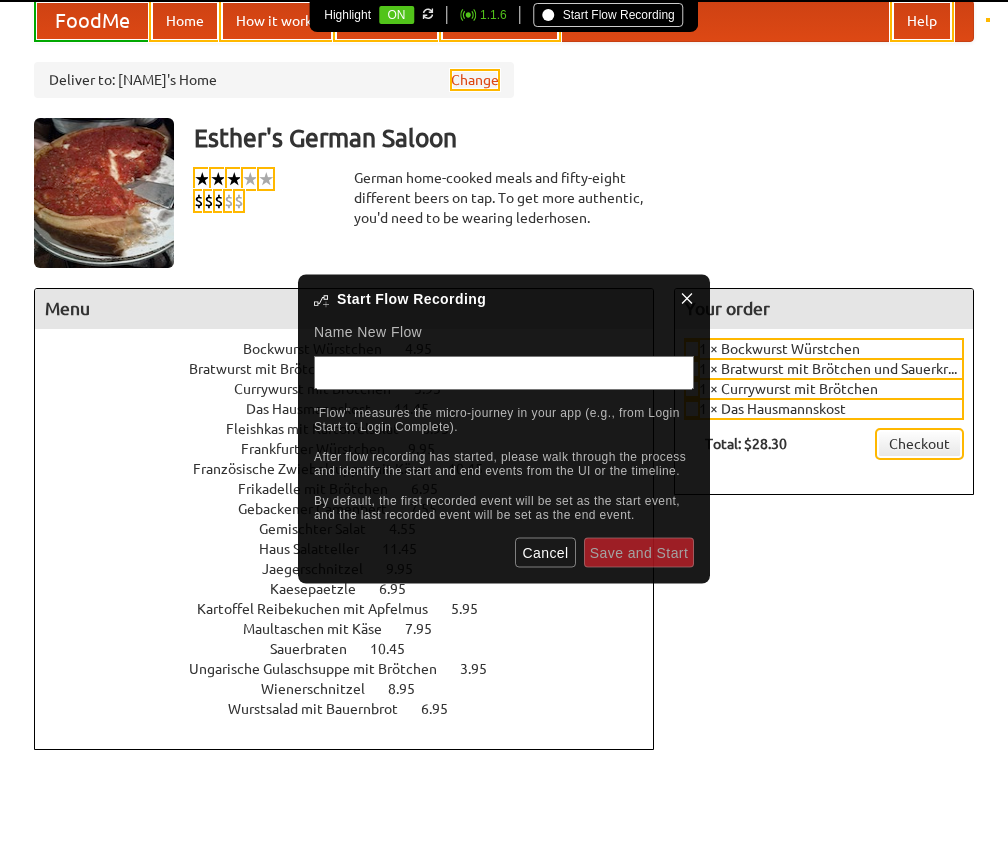 click at bounding box center [504, 372] 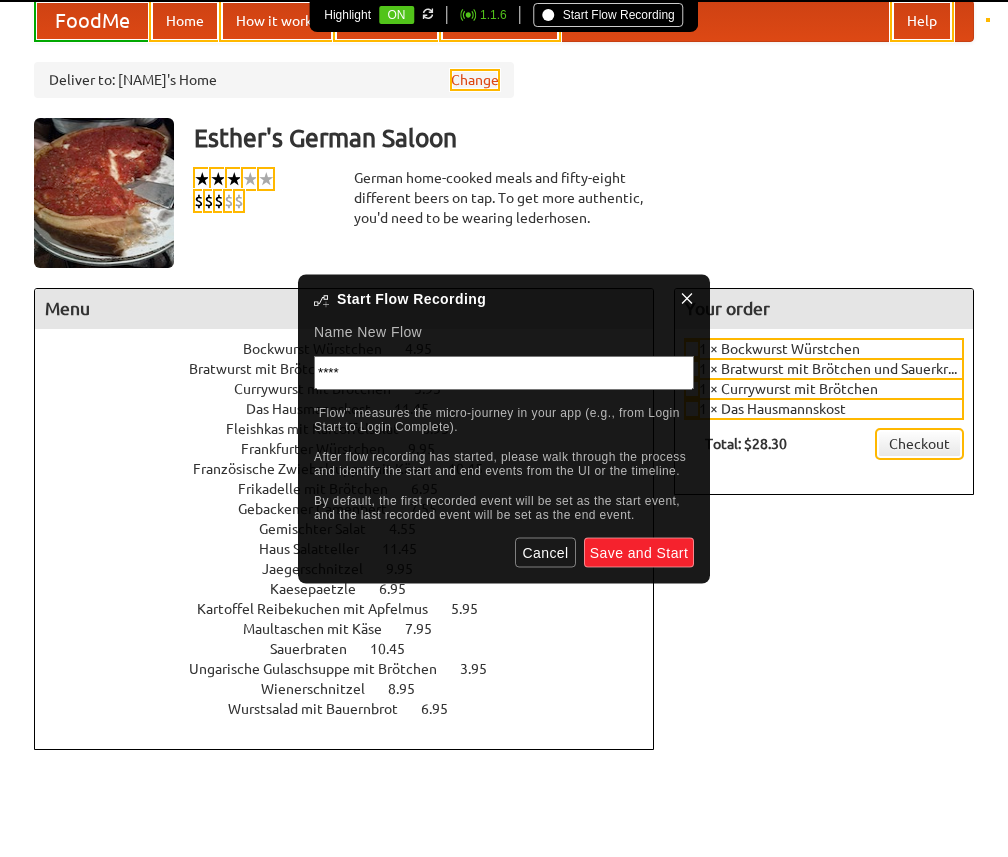 click on "****" at bounding box center (504, 372) 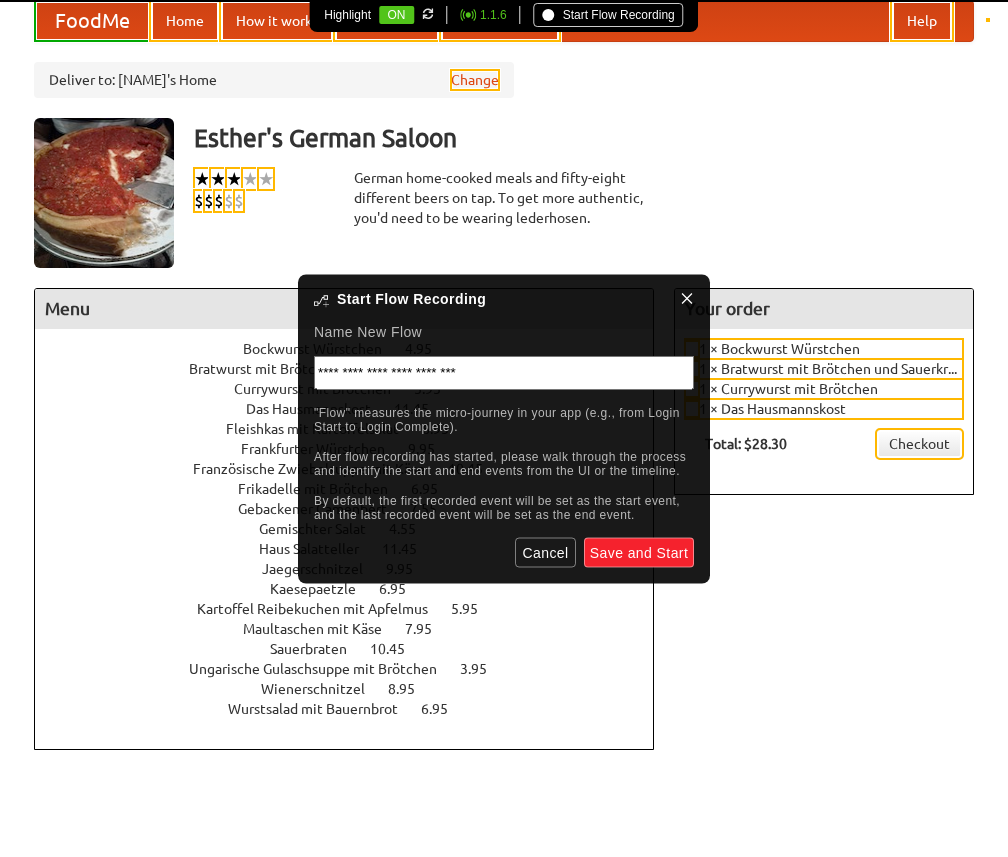 type on "**********" 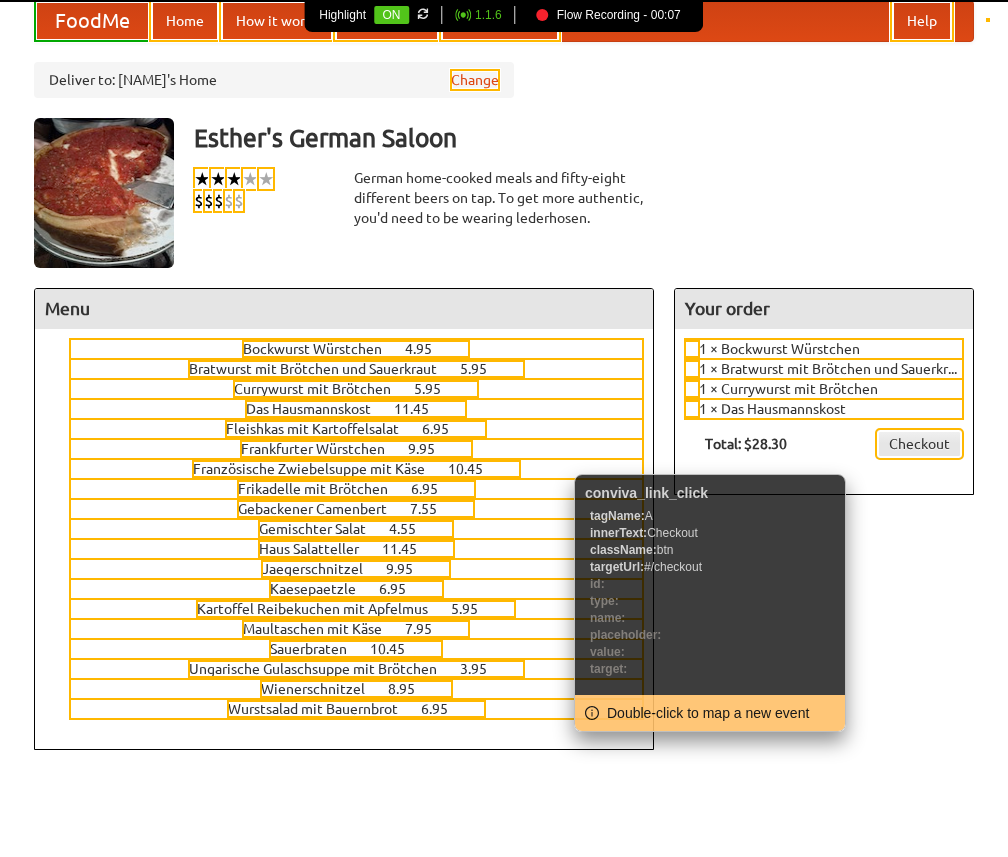 click on "Checkout" at bounding box center (919, 444) 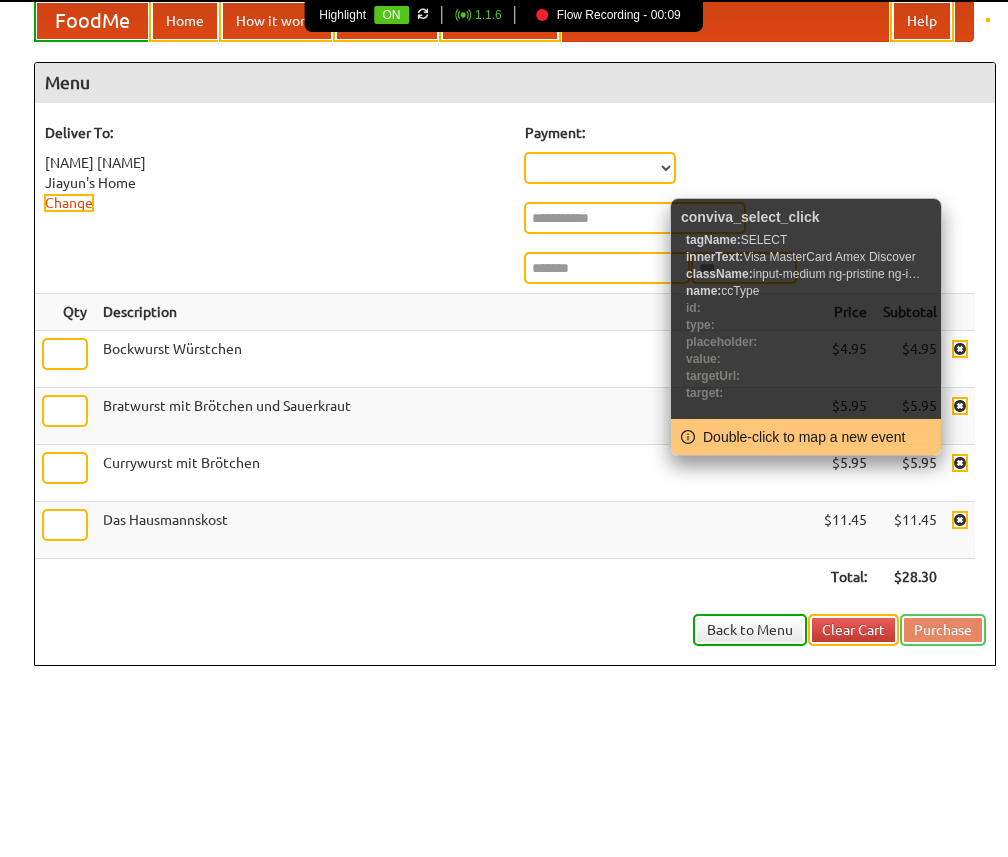 click on "**********" at bounding box center (600, 168) 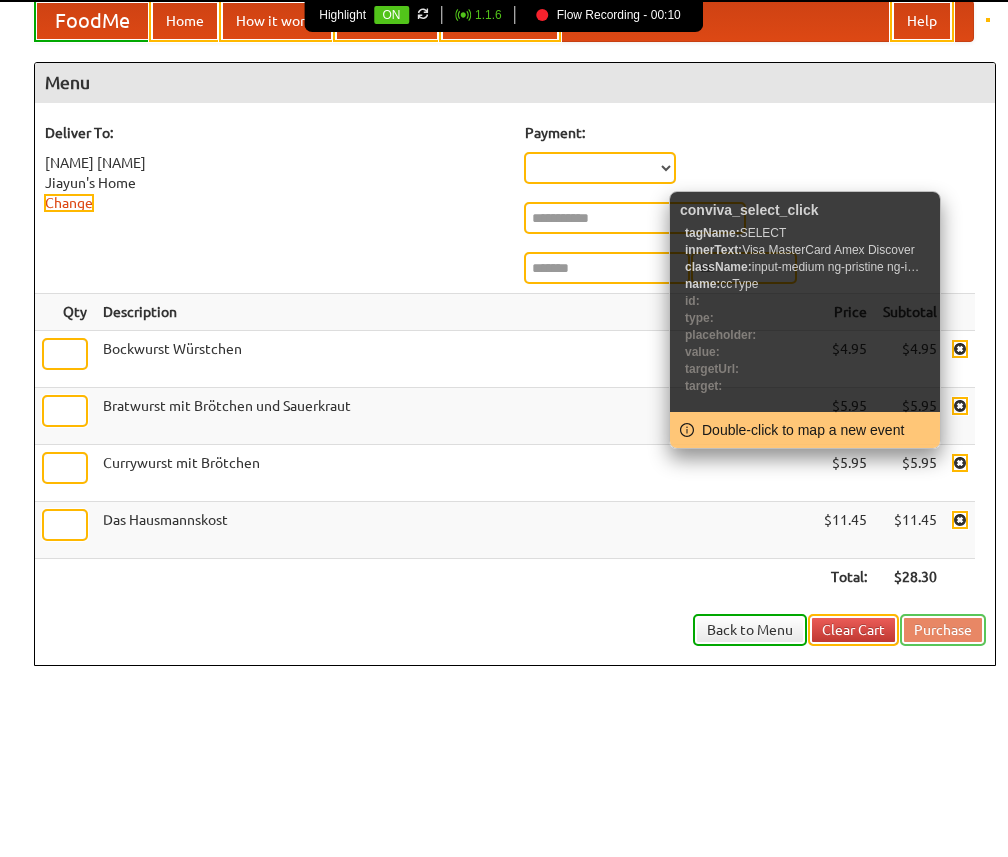 select on "****" 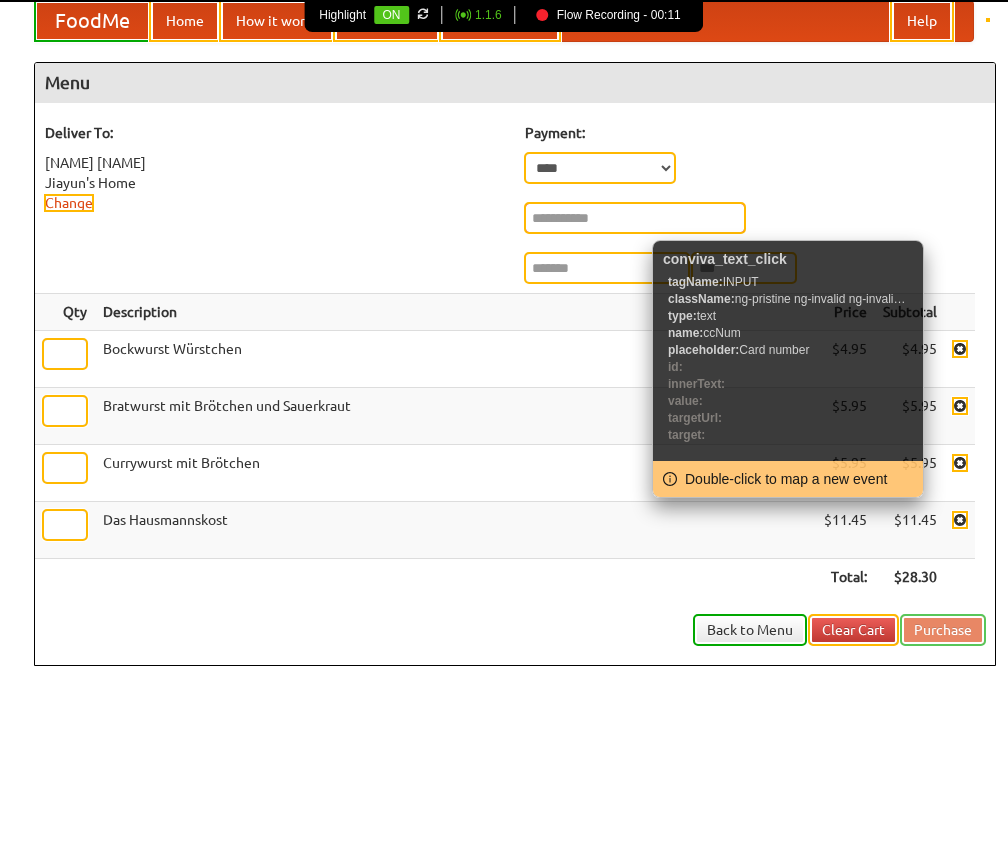 click at bounding box center [635, 218] 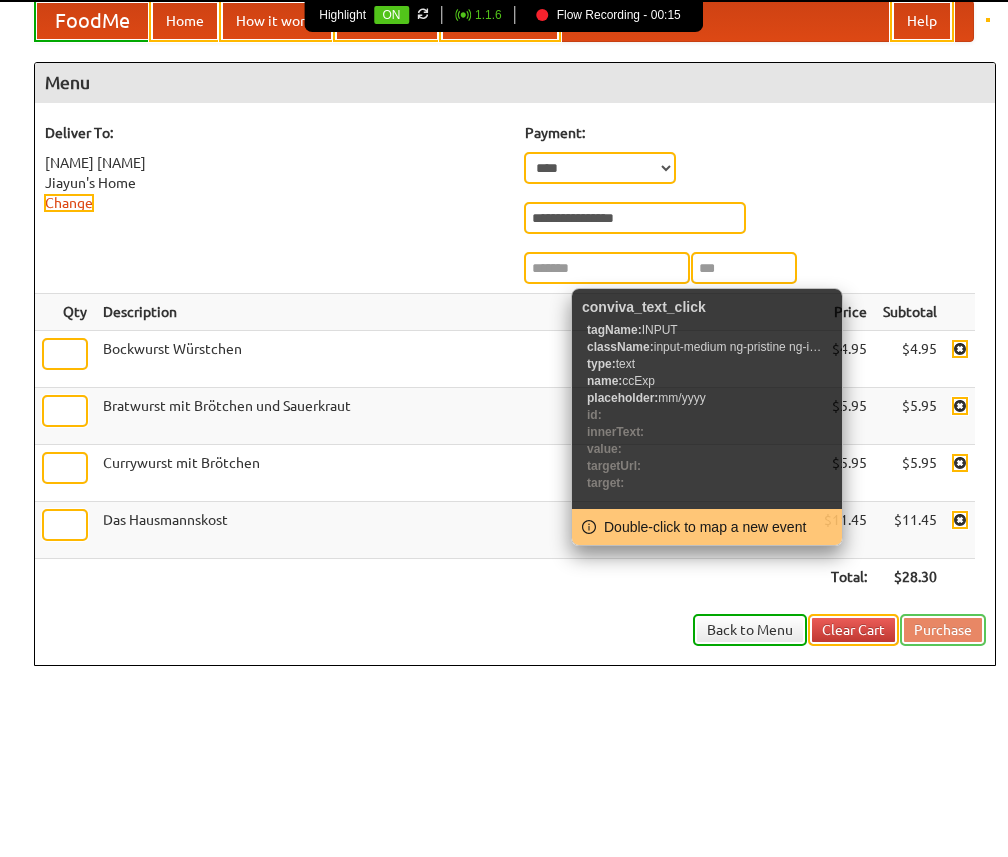 type on "**********" 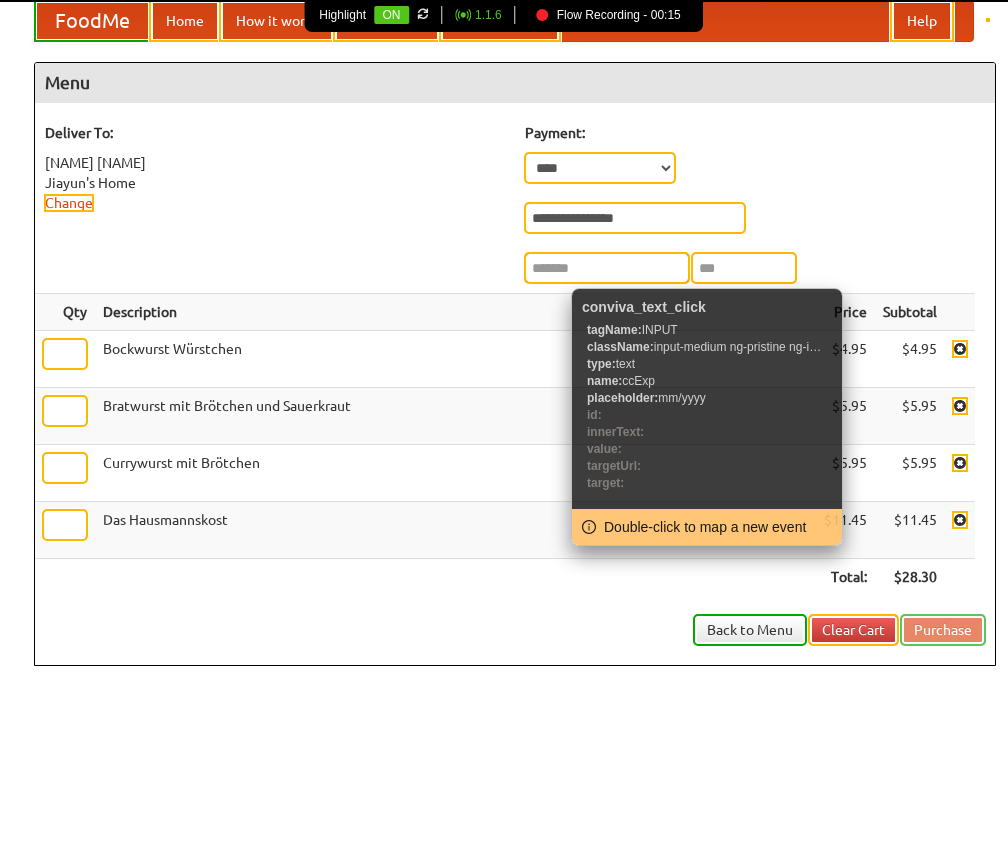 click at bounding box center [607, 268] 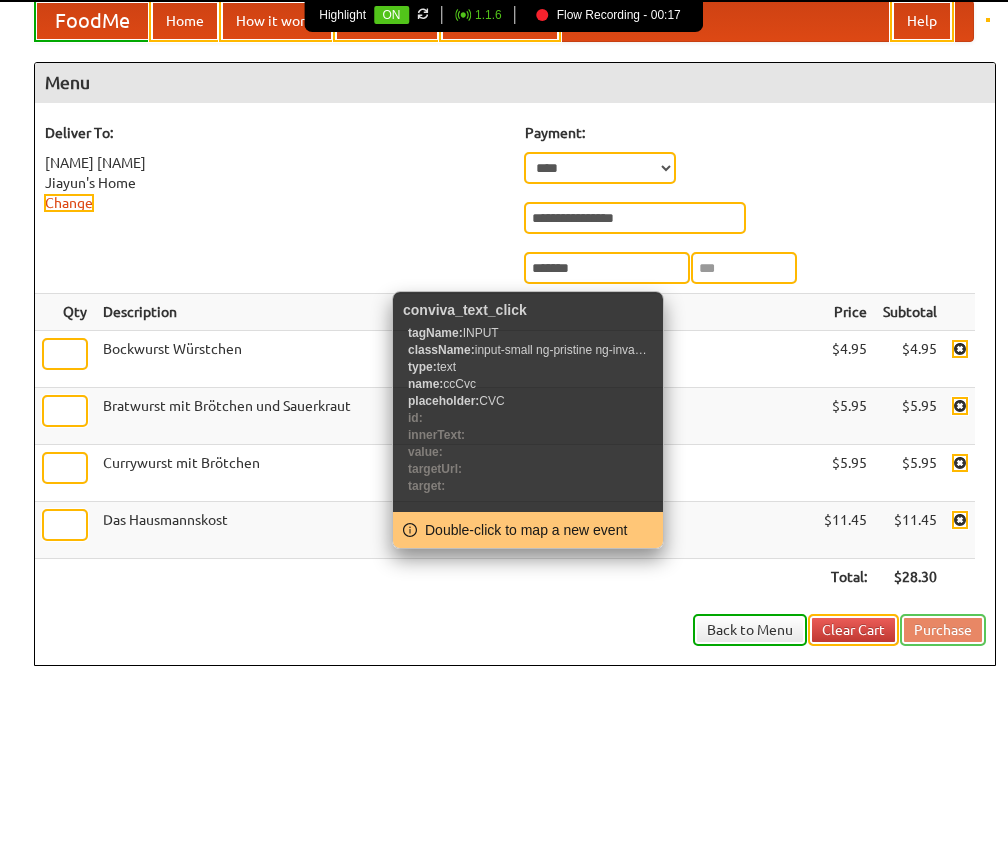 type on "*******" 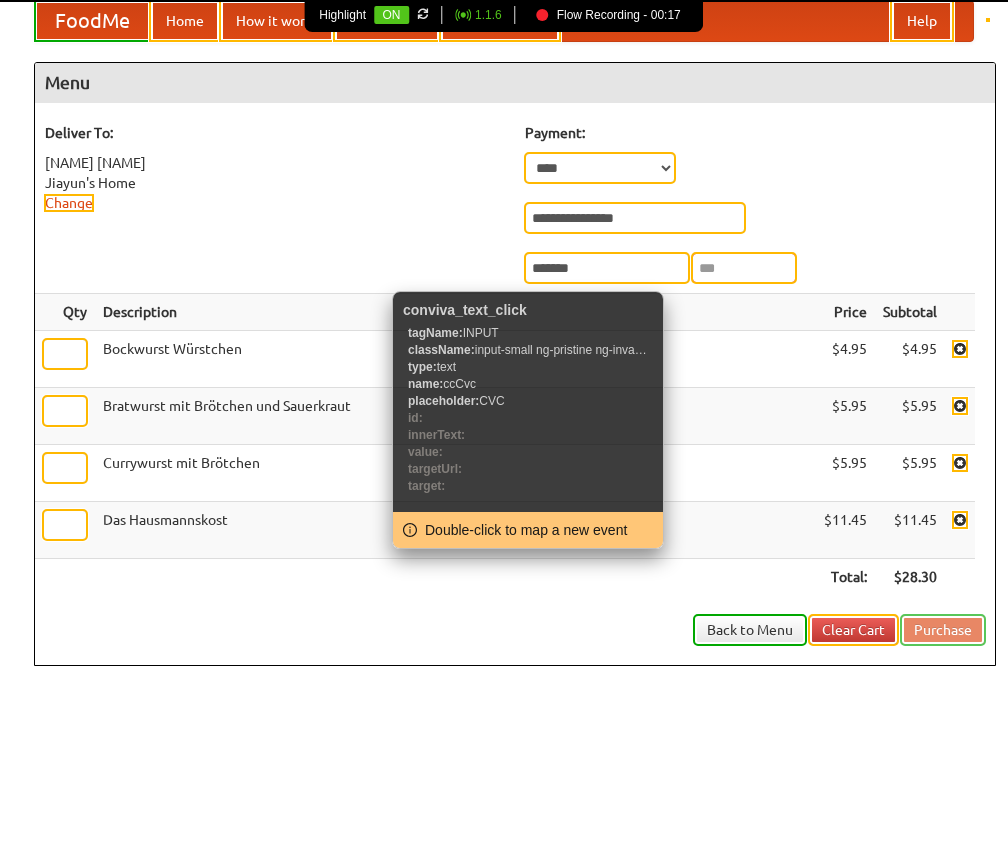 click at bounding box center (744, 268) 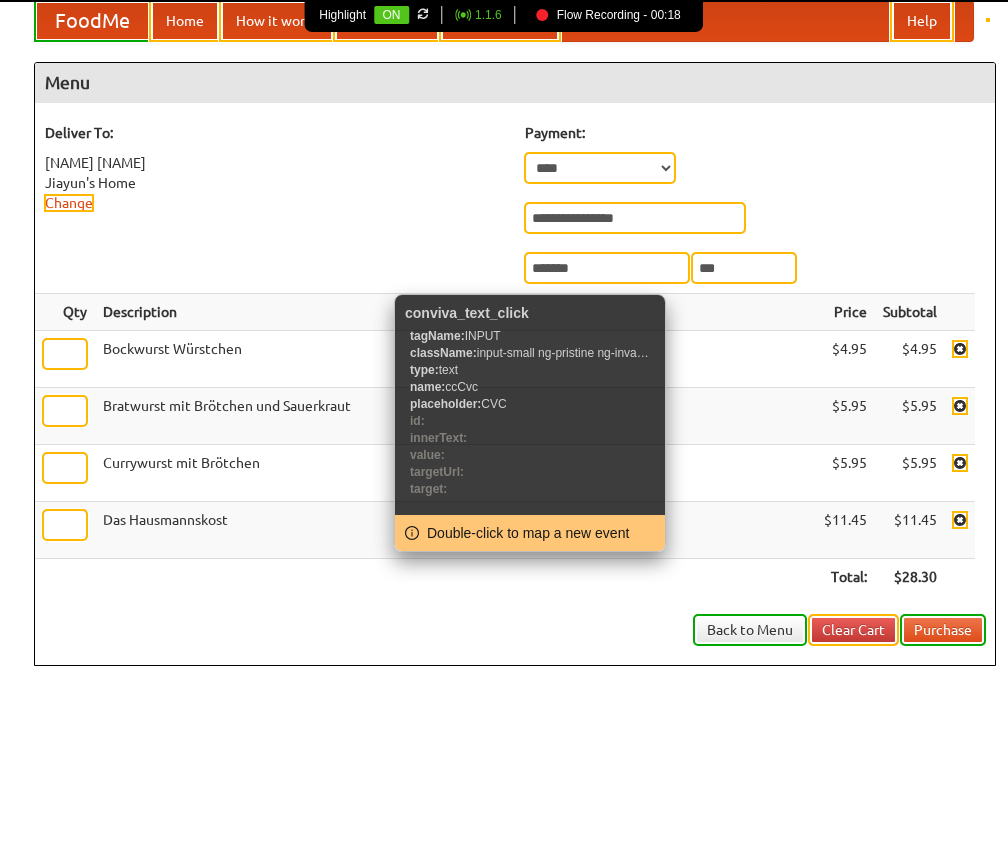 type on "***" 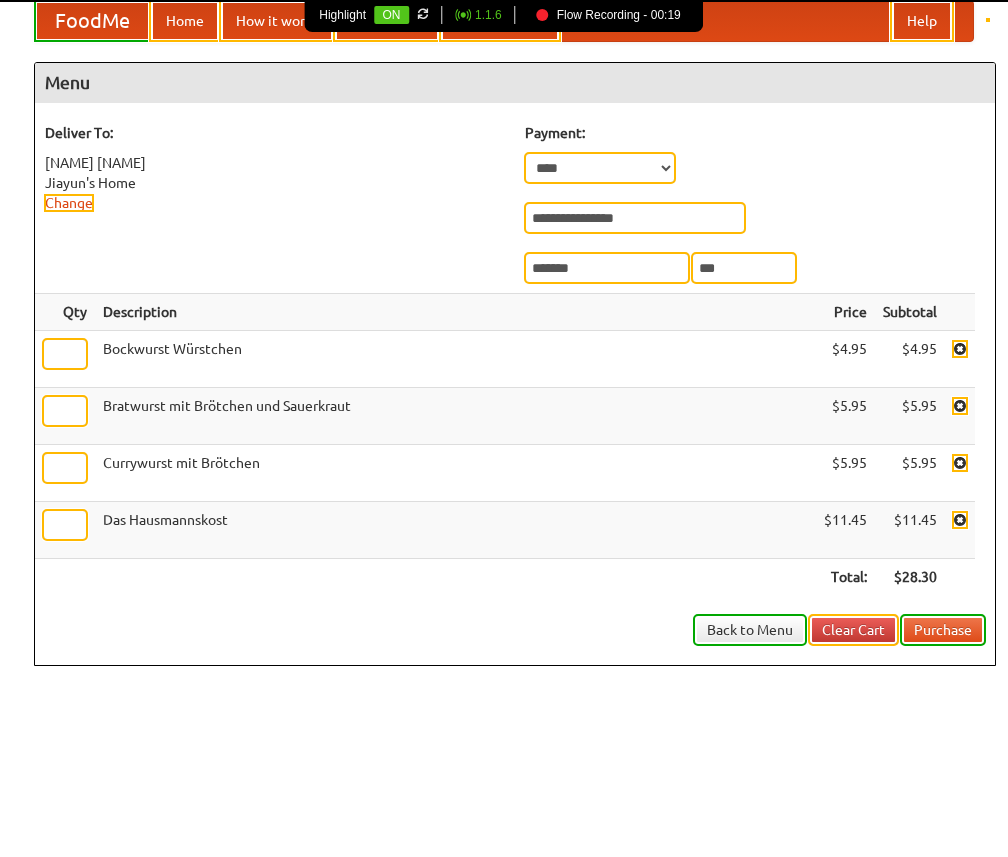 click on "**********" at bounding box center (755, 203) 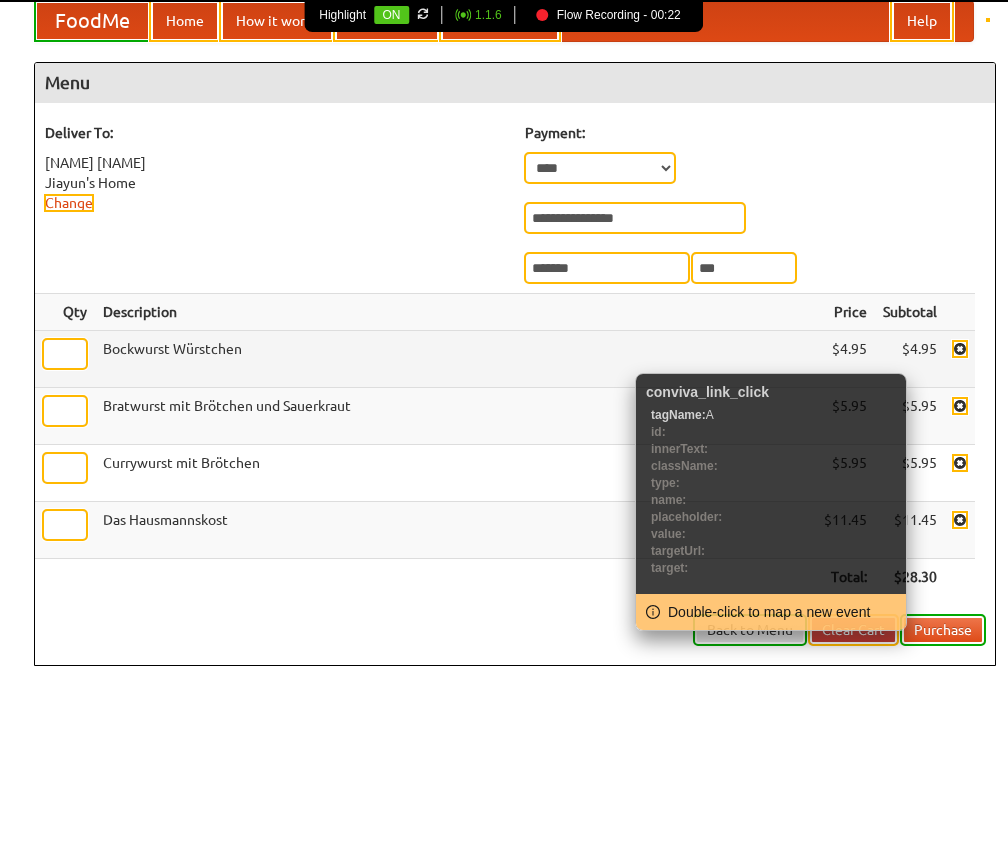 click at bounding box center [960, 349] 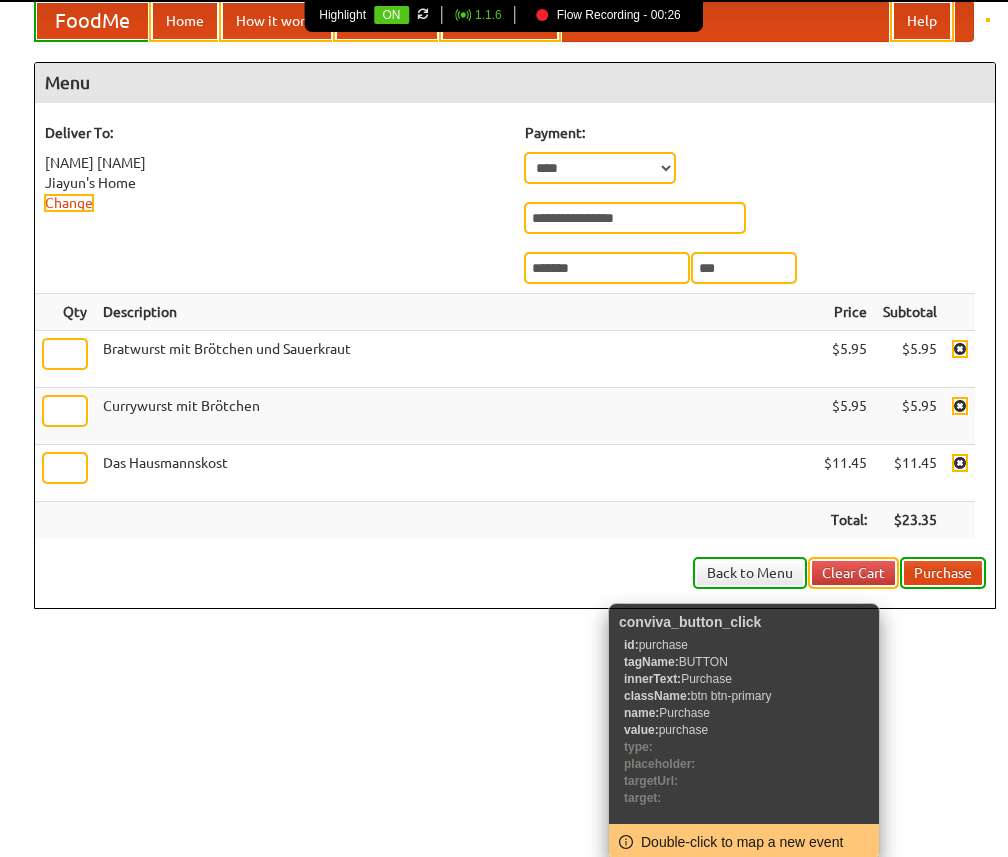 click on "Purchase" at bounding box center (943, 573) 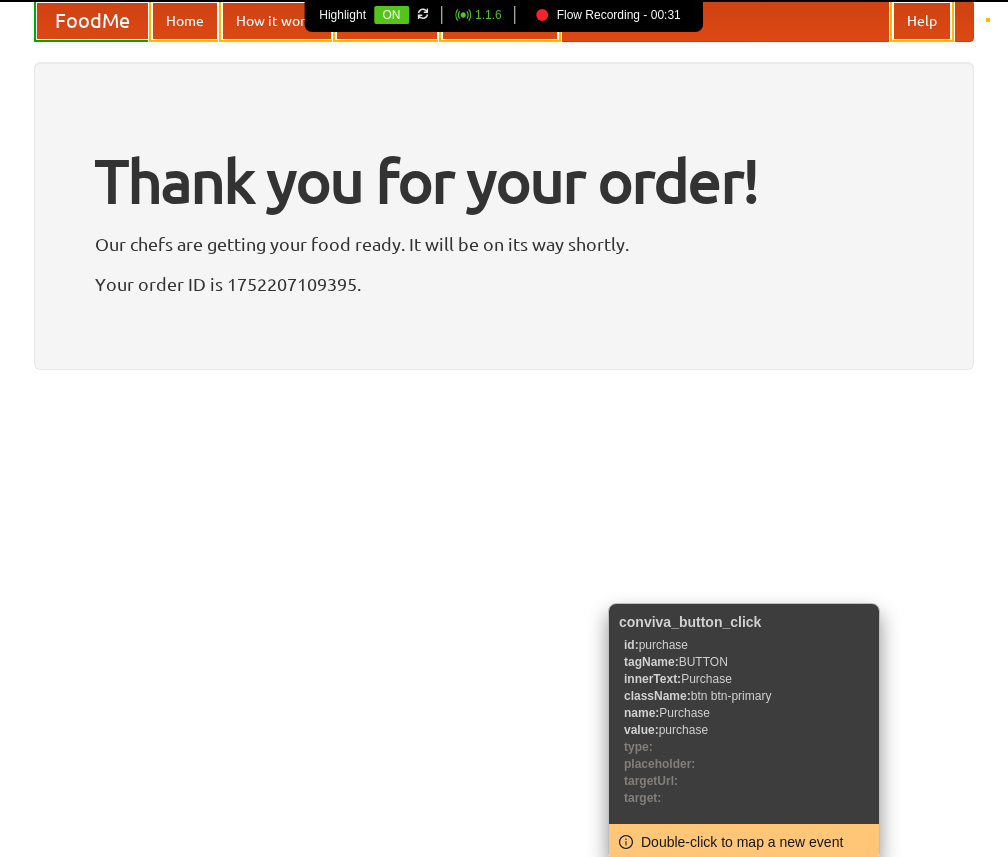 scroll, scrollTop: 0, scrollLeft: 0, axis: both 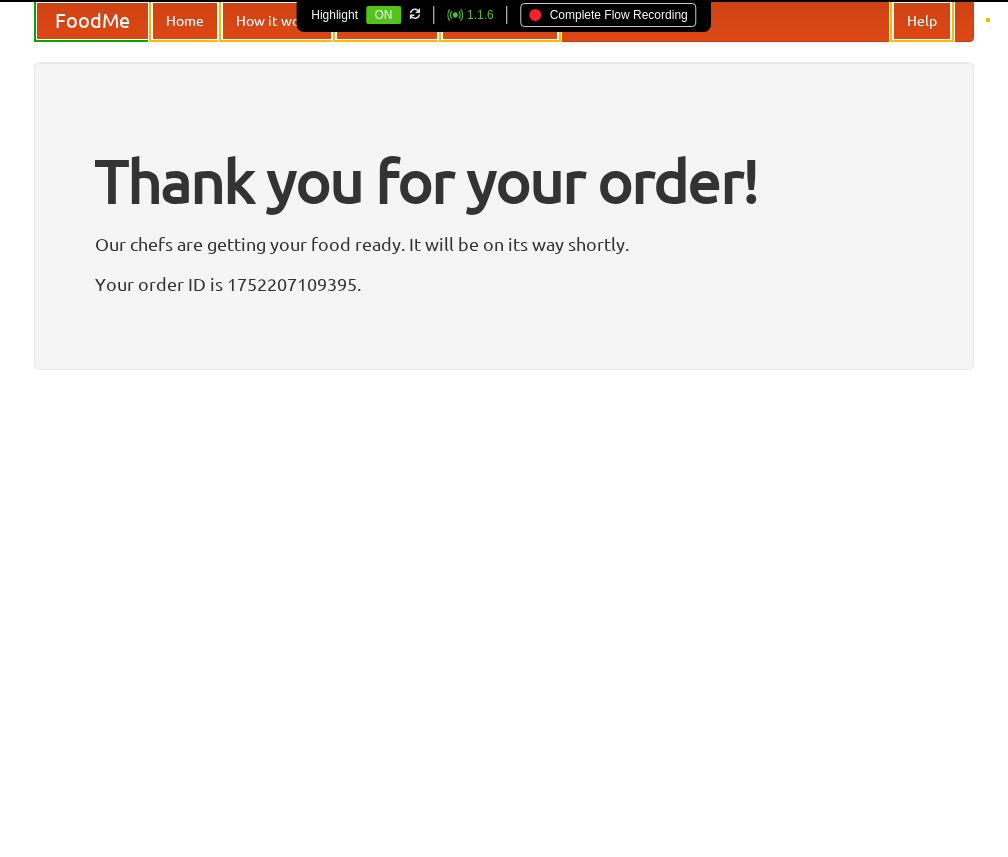 click on "Complete Flow Recording" at bounding box center [609, 15] 